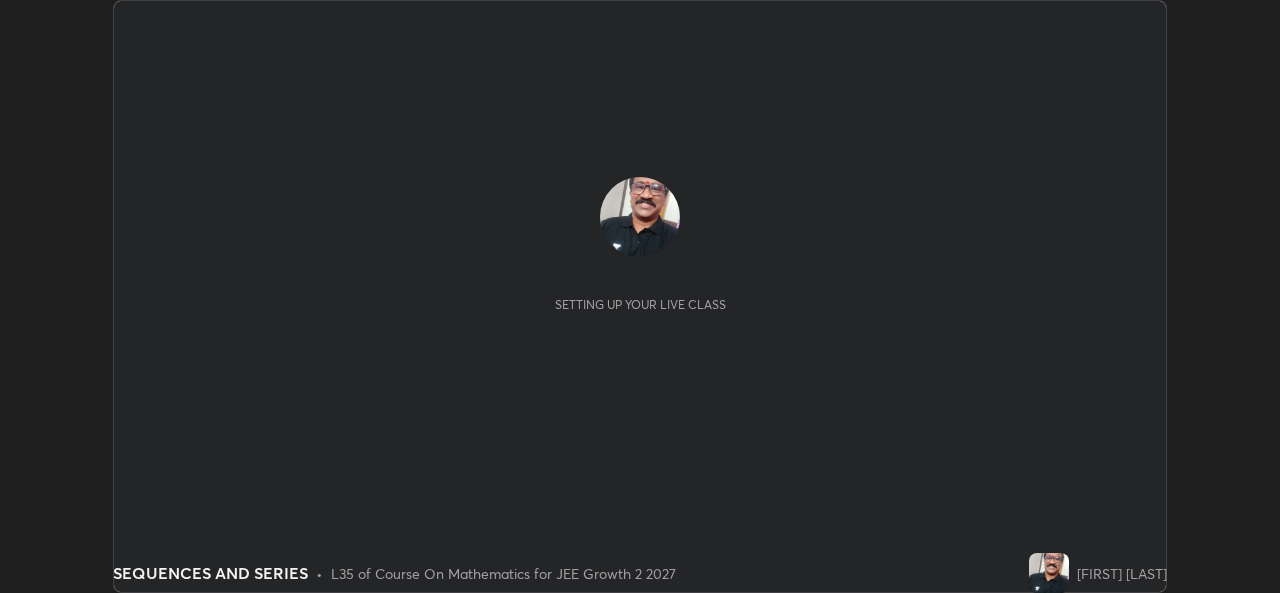 scroll, scrollTop: 0, scrollLeft: 0, axis: both 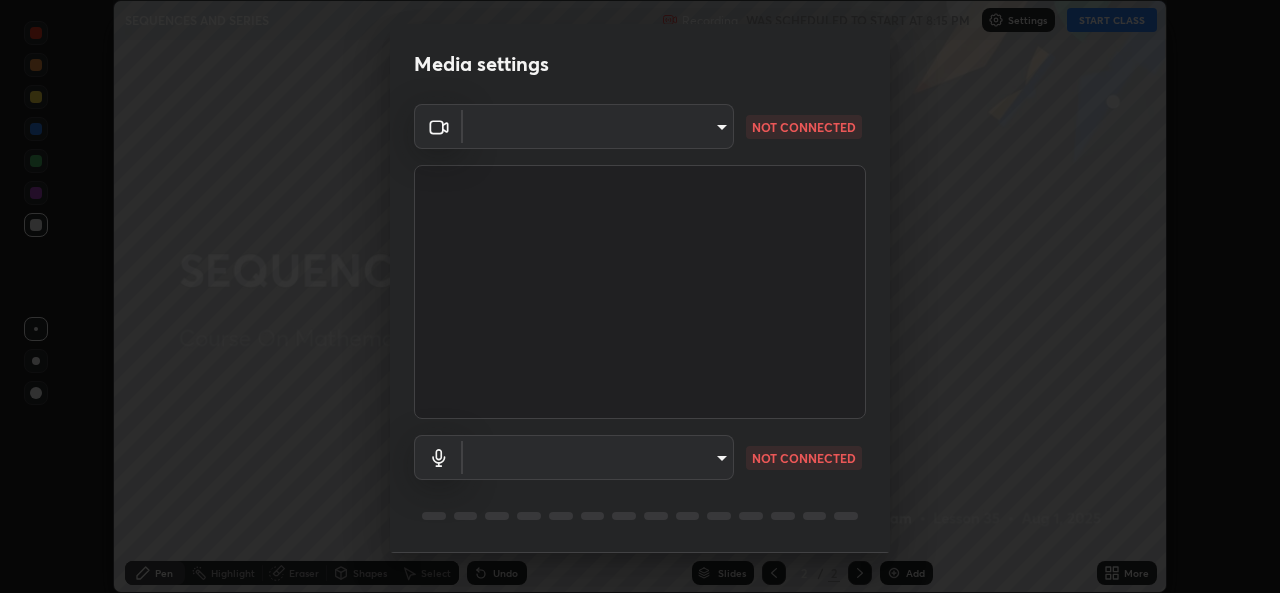 type on "ef33830f0056553a2f3f2c3f04fb20de188a96123d510d2c3b04342cdf1e2d12" 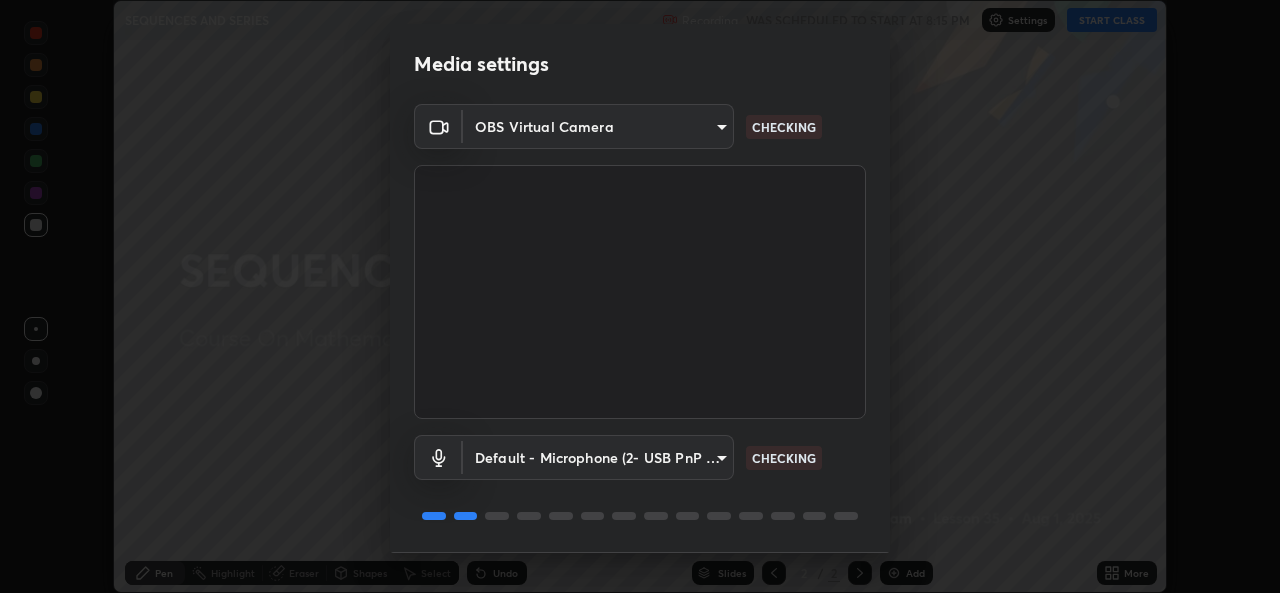 scroll, scrollTop: 63, scrollLeft: 0, axis: vertical 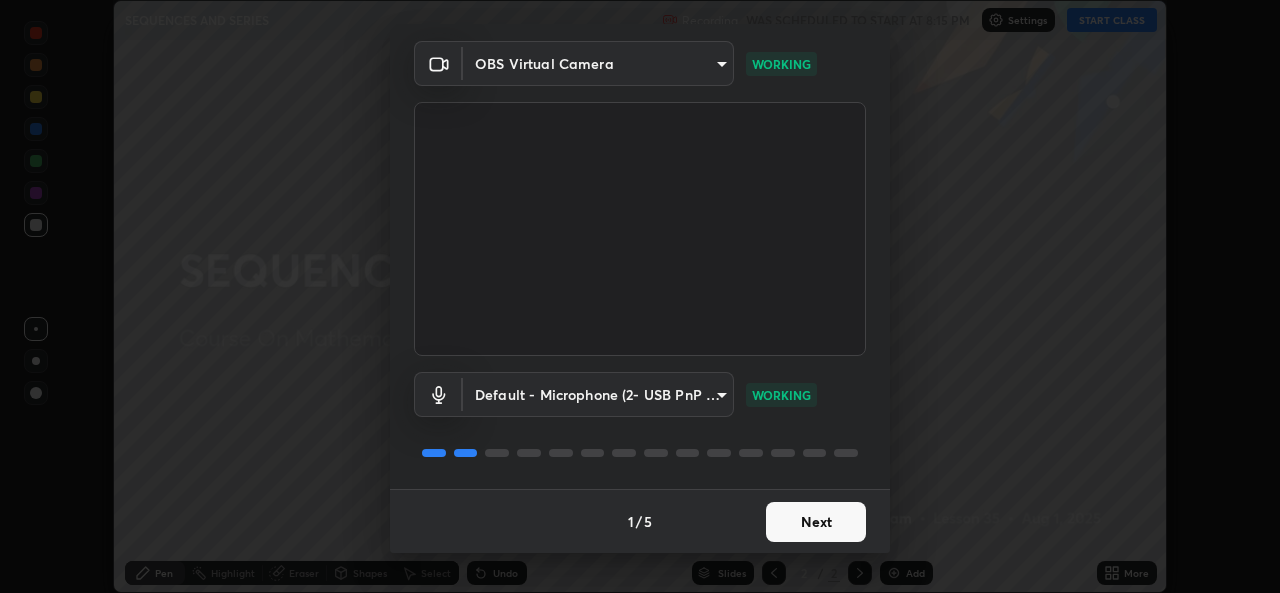 click on "Next" at bounding box center [816, 522] 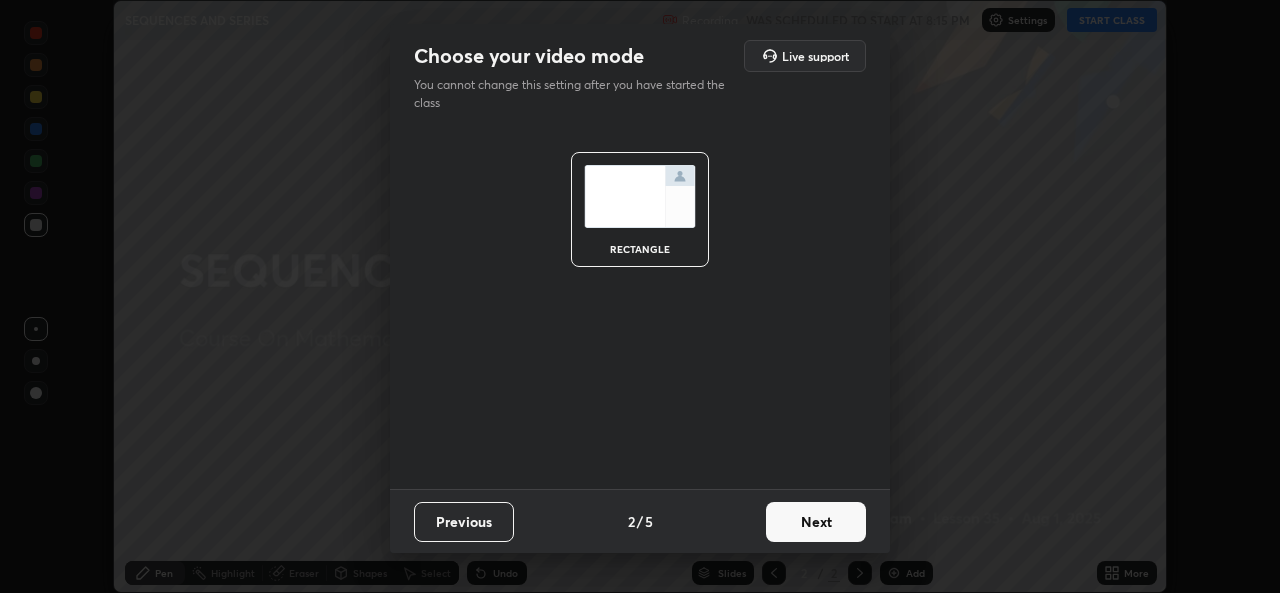 scroll, scrollTop: 0, scrollLeft: 0, axis: both 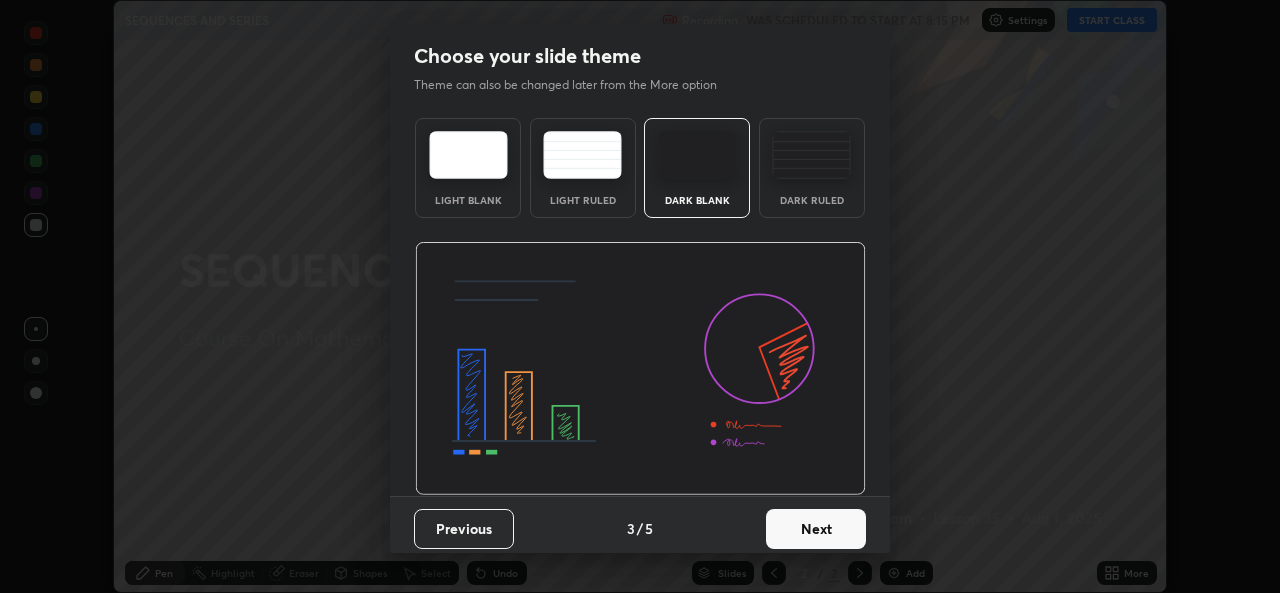 click on "Next" at bounding box center (816, 529) 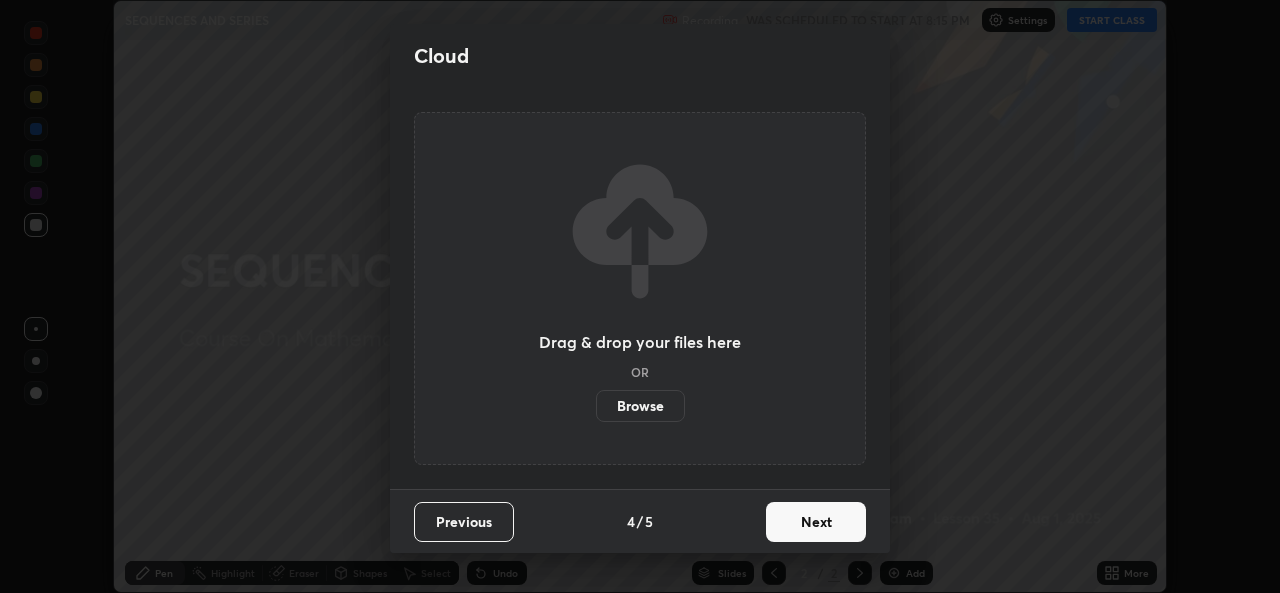 click on "Next" at bounding box center [816, 522] 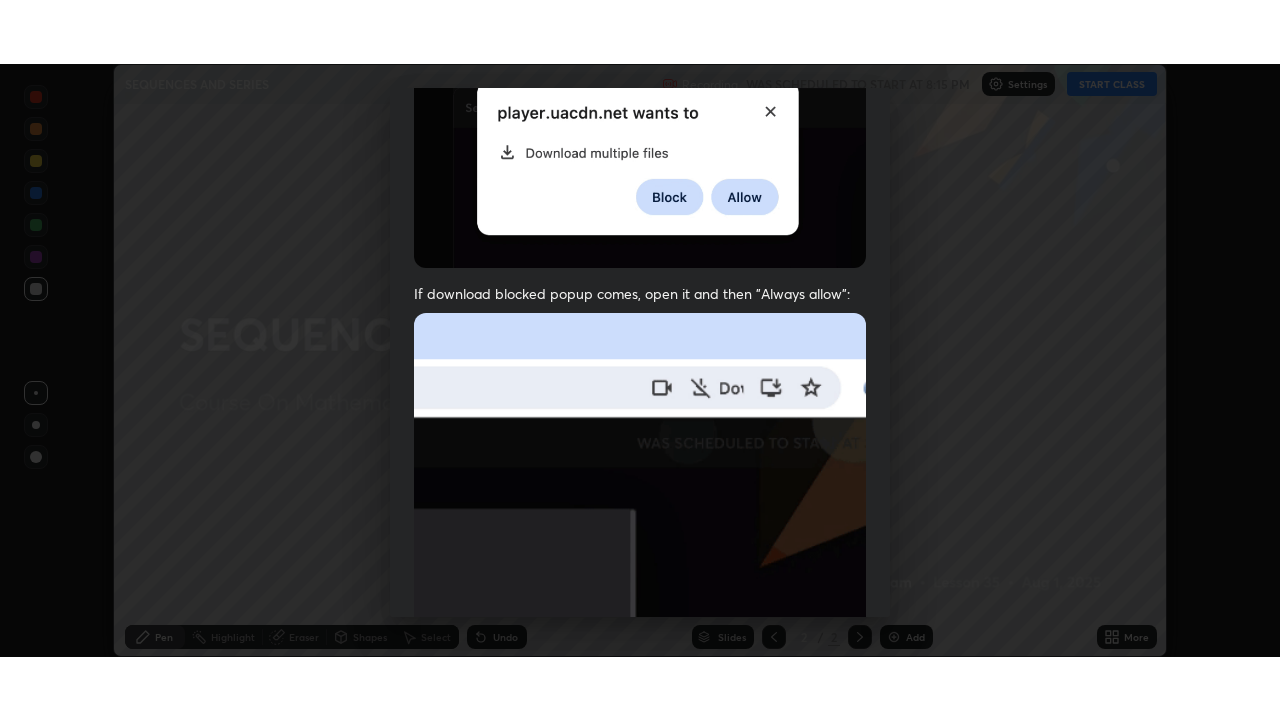 scroll, scrollTop: 471, scrollLeft: 0, axis: vertical 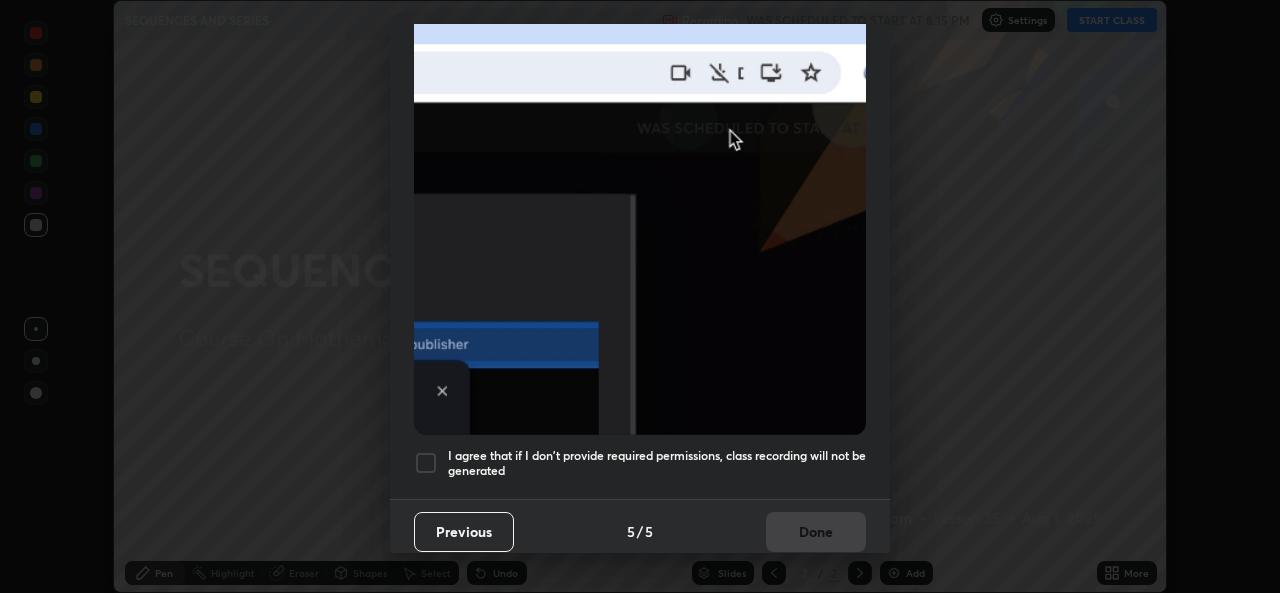 click at bounding box center (426, 463) 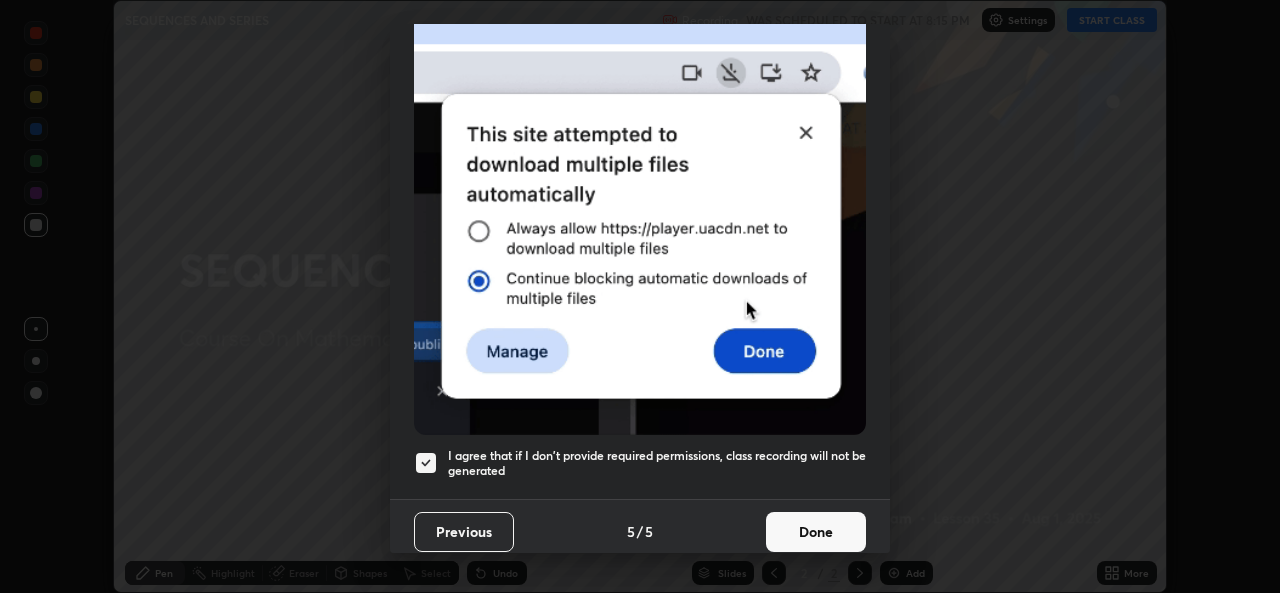 click on "Done" at bounding box center [816, 532] 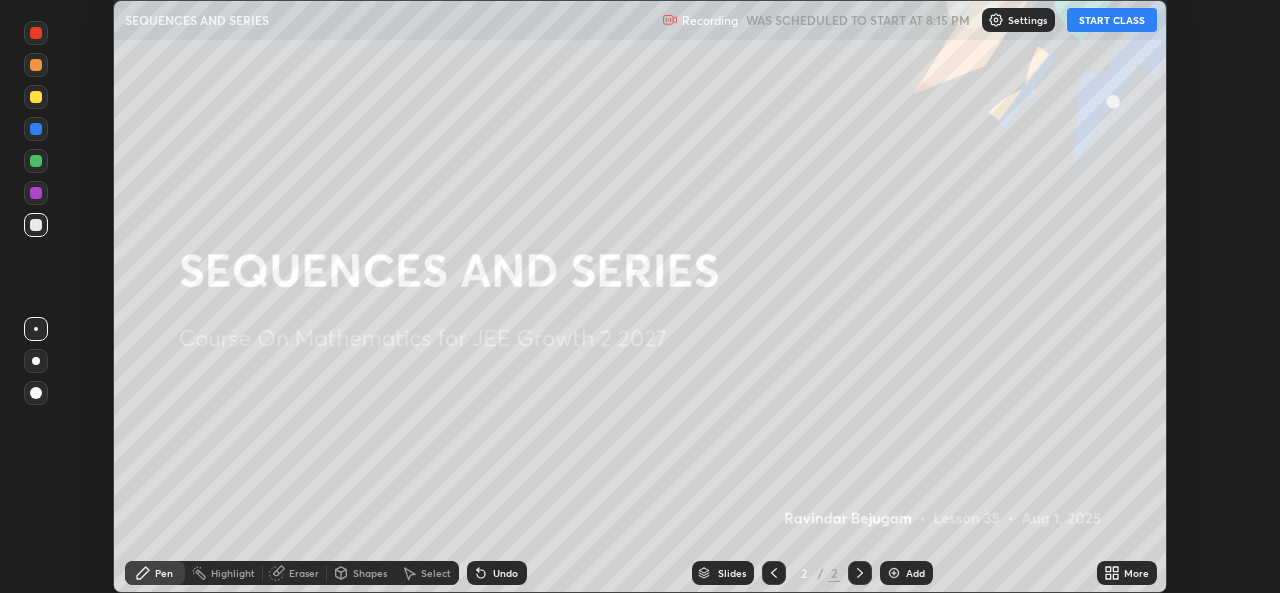 click on "START CLASS" at bounding box center [1112, 20] 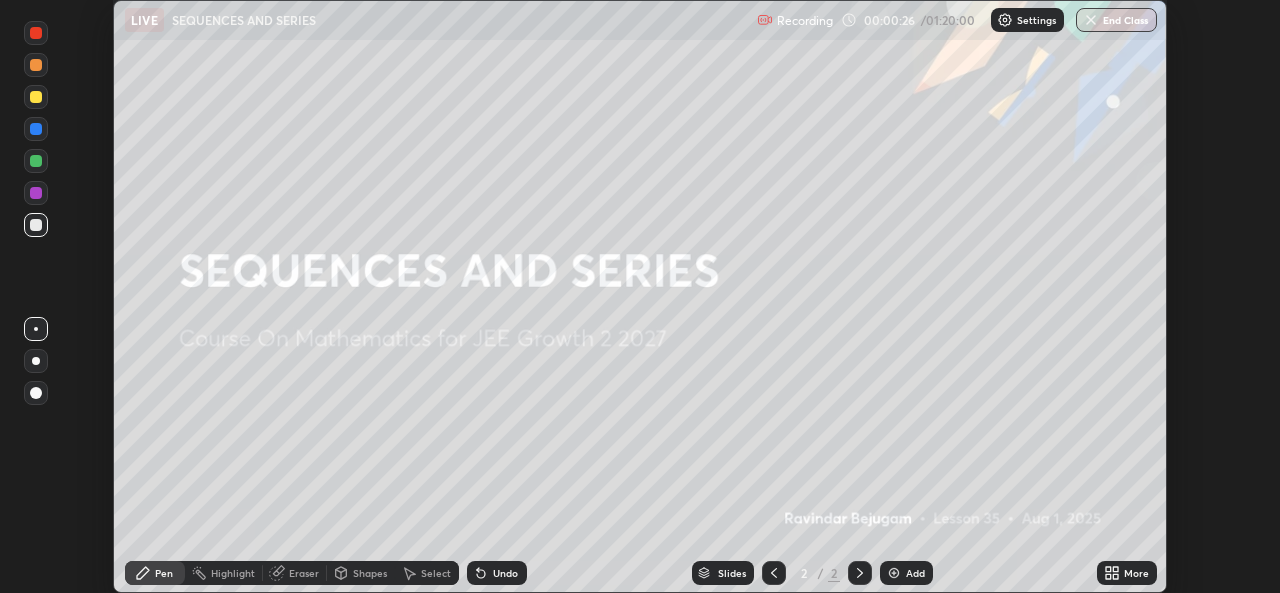 click on "Add" at bounding box center [915, 573] 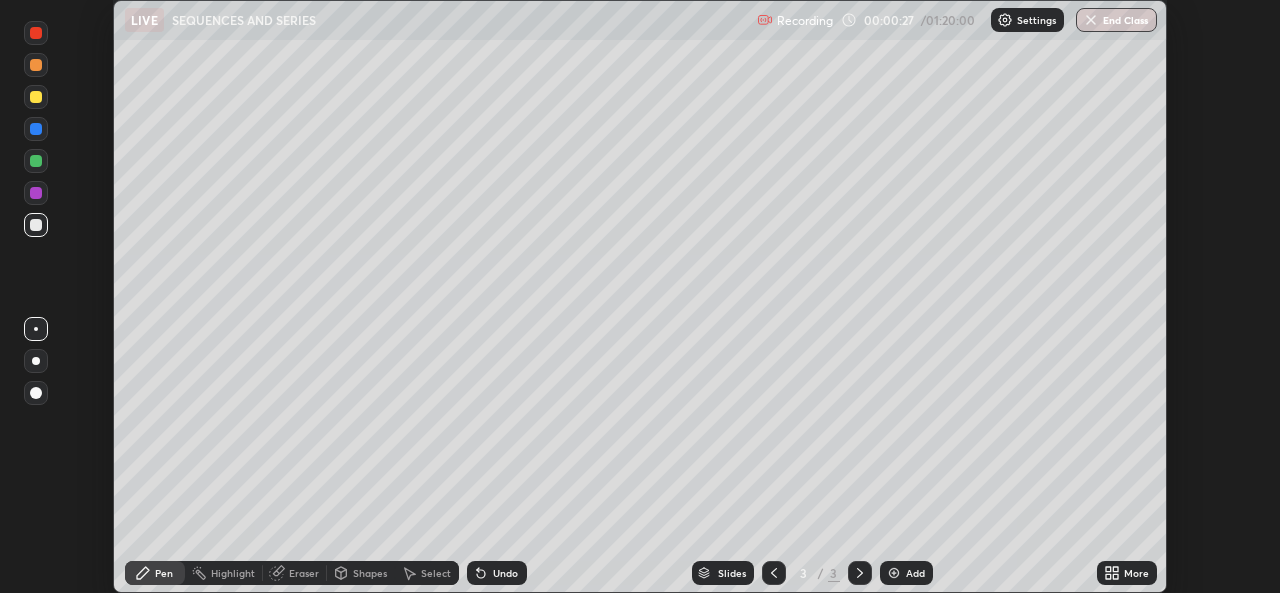 click on "More" at bounding box center (1127, 573) 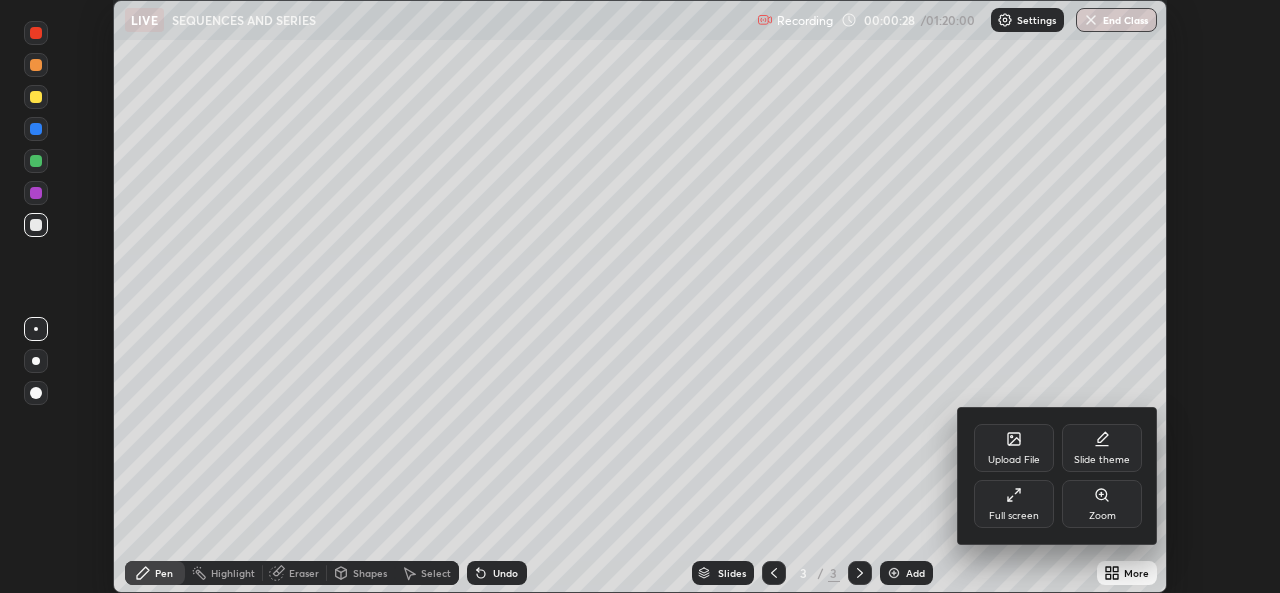 click on "Full screen" at bounding box center (1014, 504) 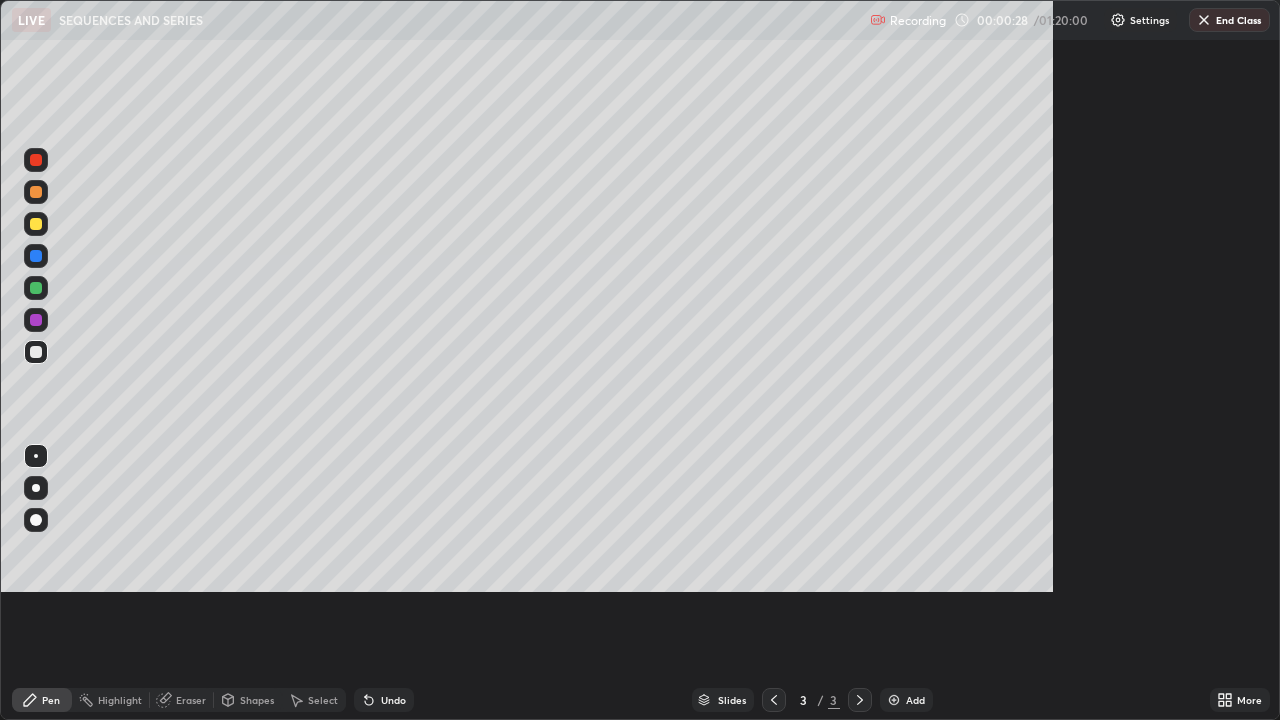 scroll, scrollTop: 99280, scrollLeft: 98720, axis: both 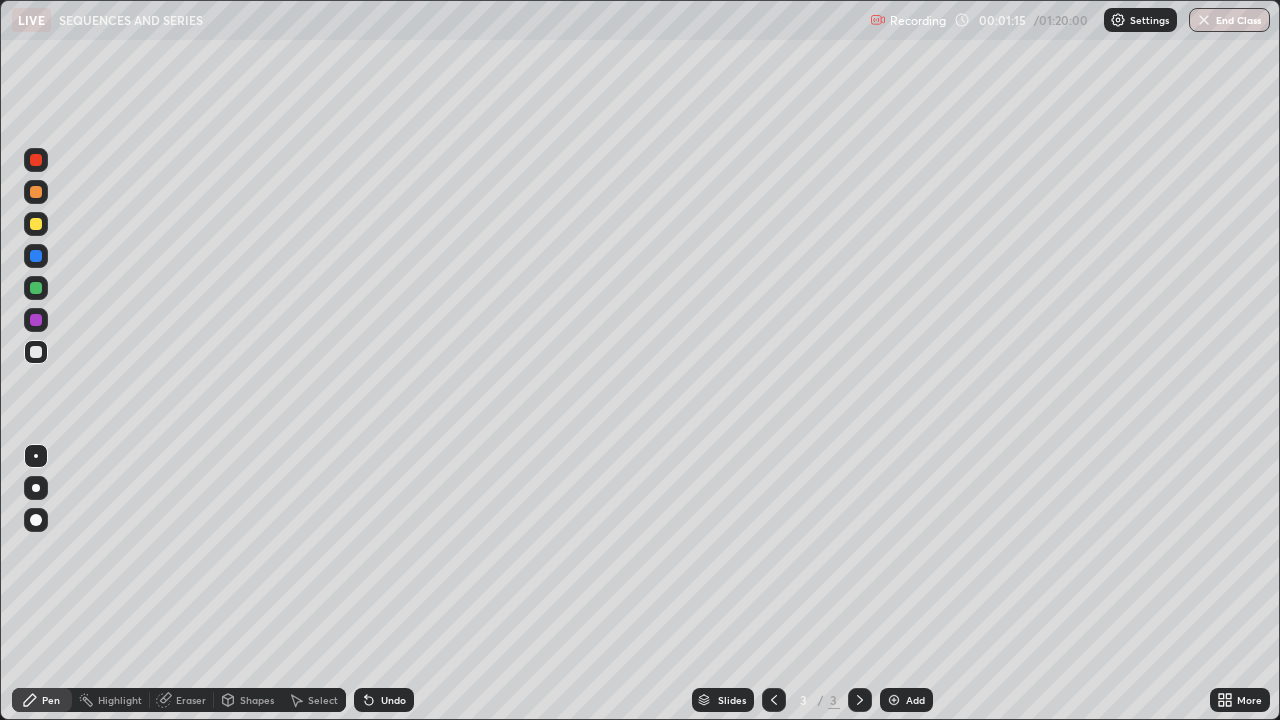 click on "Eraser" at bounding box center [191, 700] 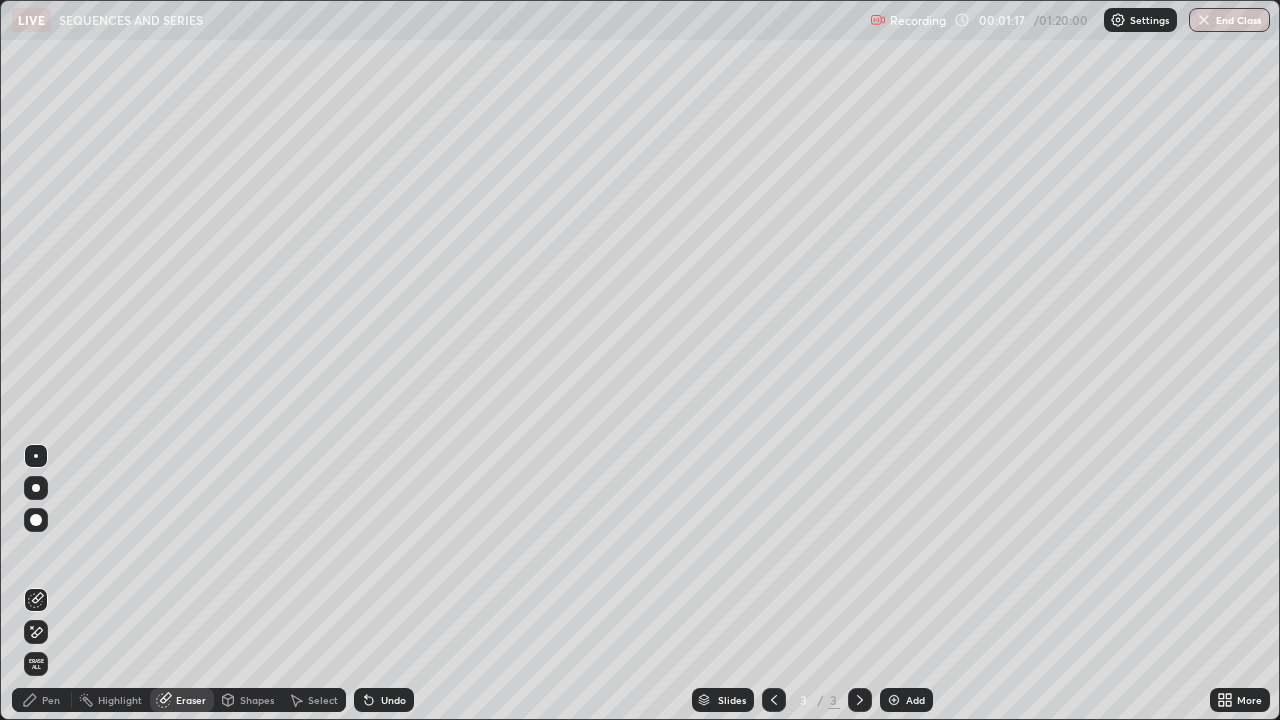 click on "Pen" at bounding box center (51, 700) 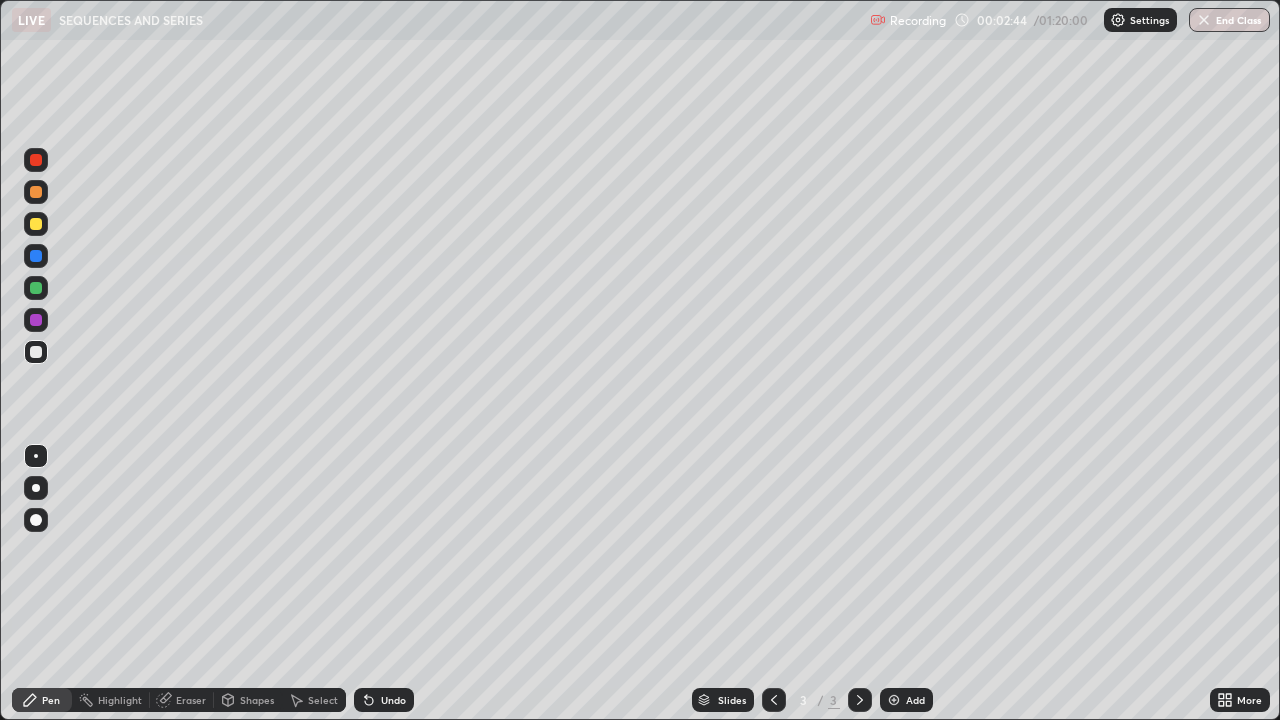 click on "Eraser" at bounding box center (191, 700) 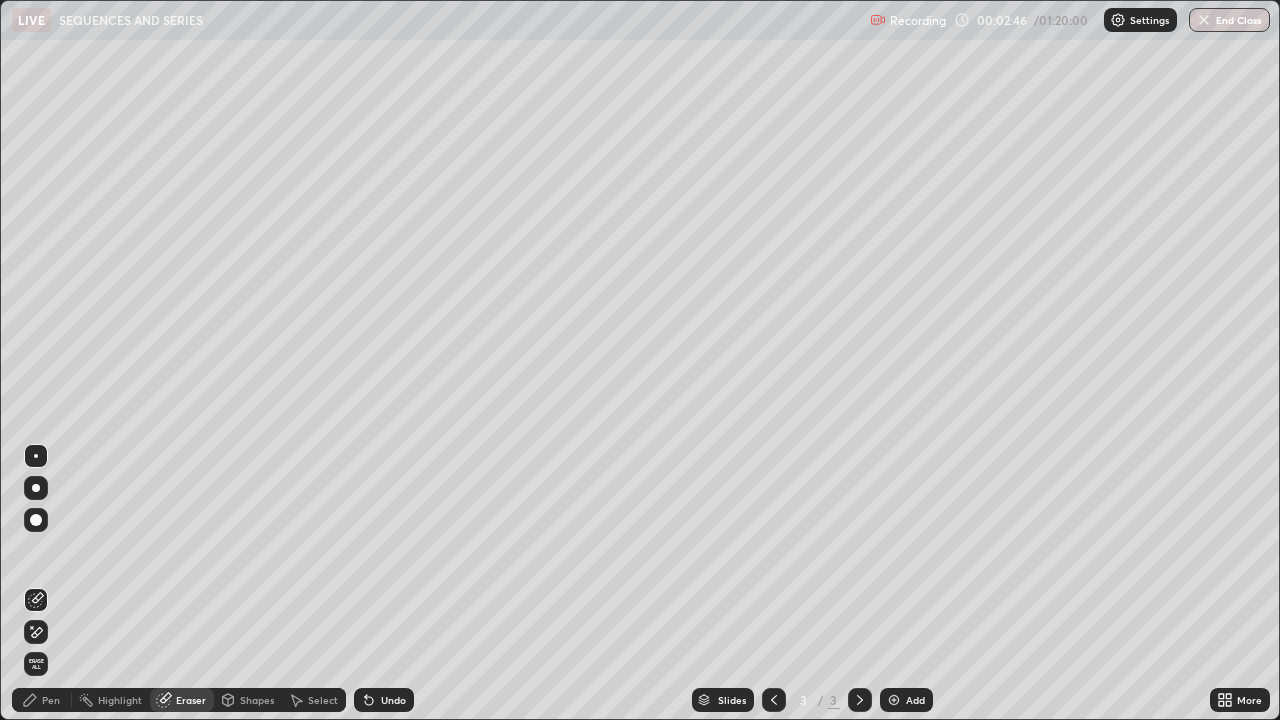 click on "Pen" at bounding box center (51, 700) 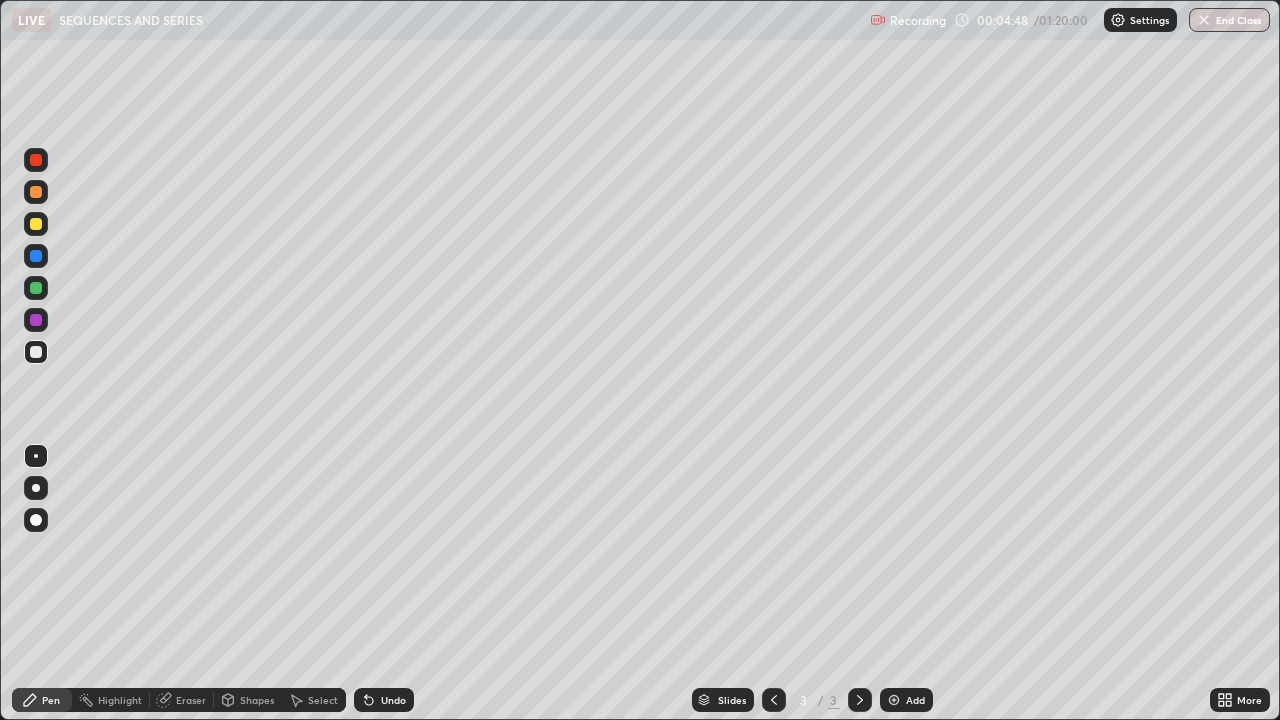 click on "Undo" at bounding box center (393, 700) 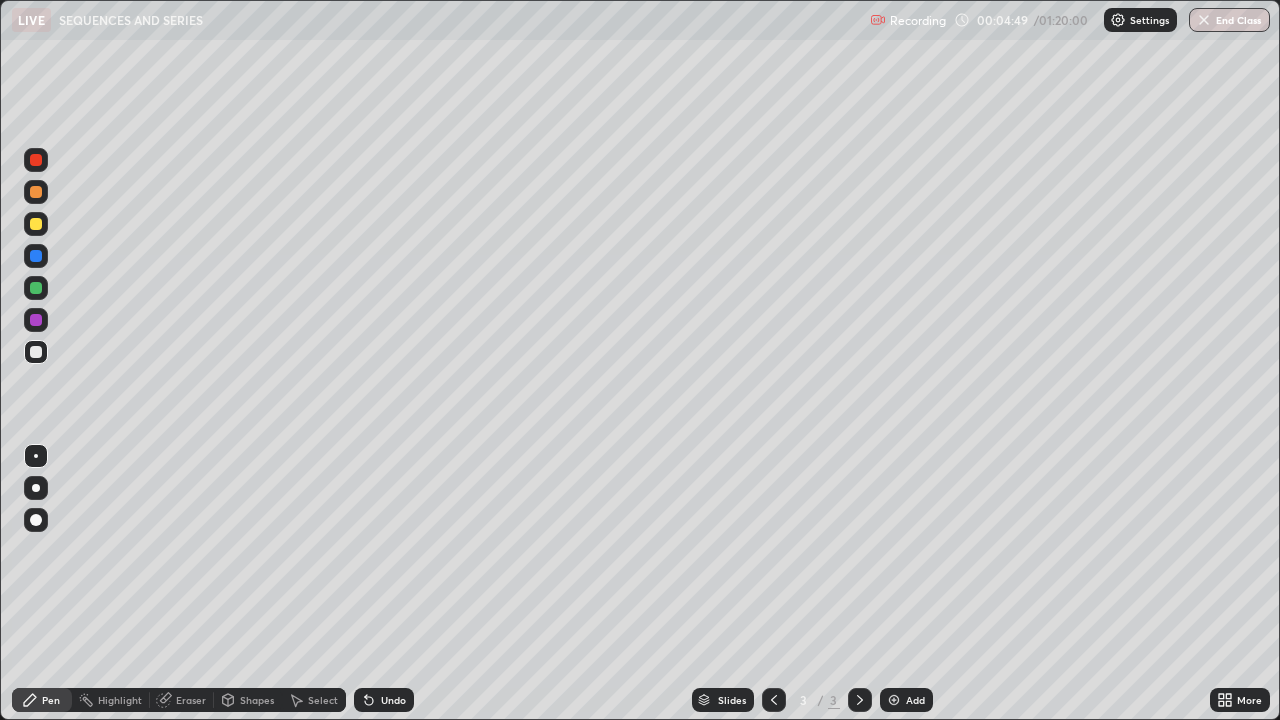 click on "Undo" at bounding box center [393, 700] 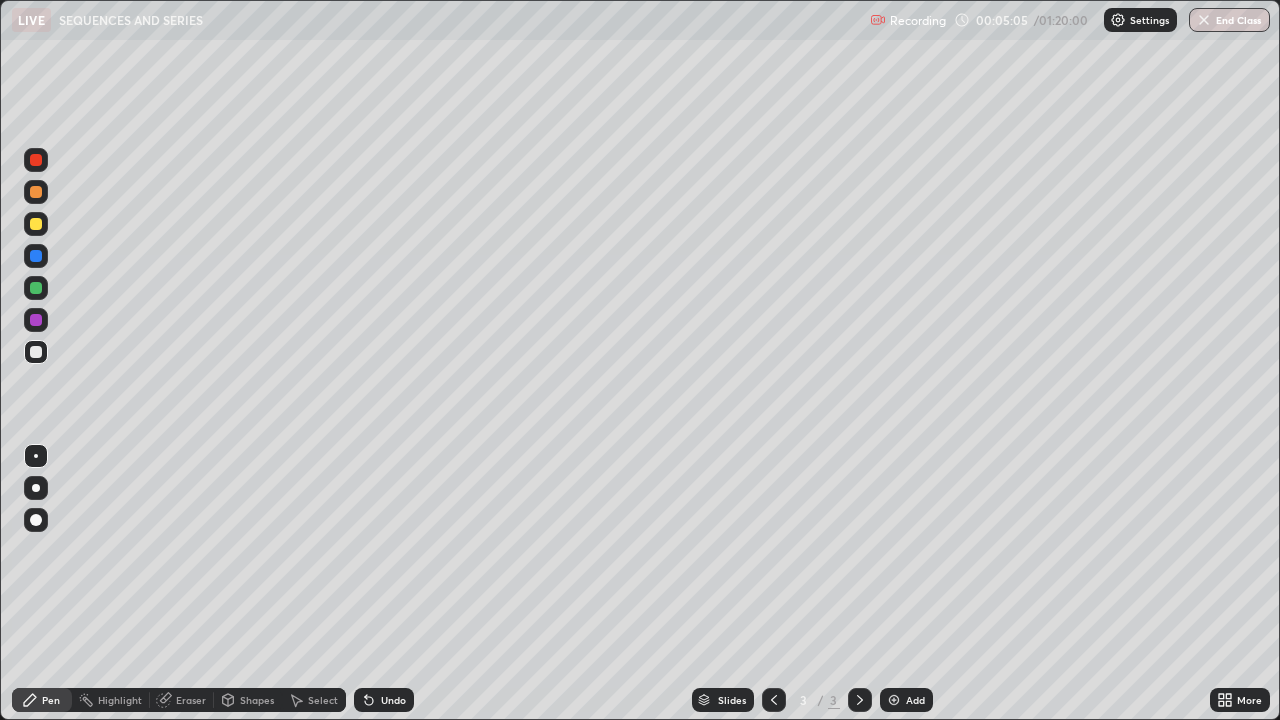 click at bounding box center [36, 320] 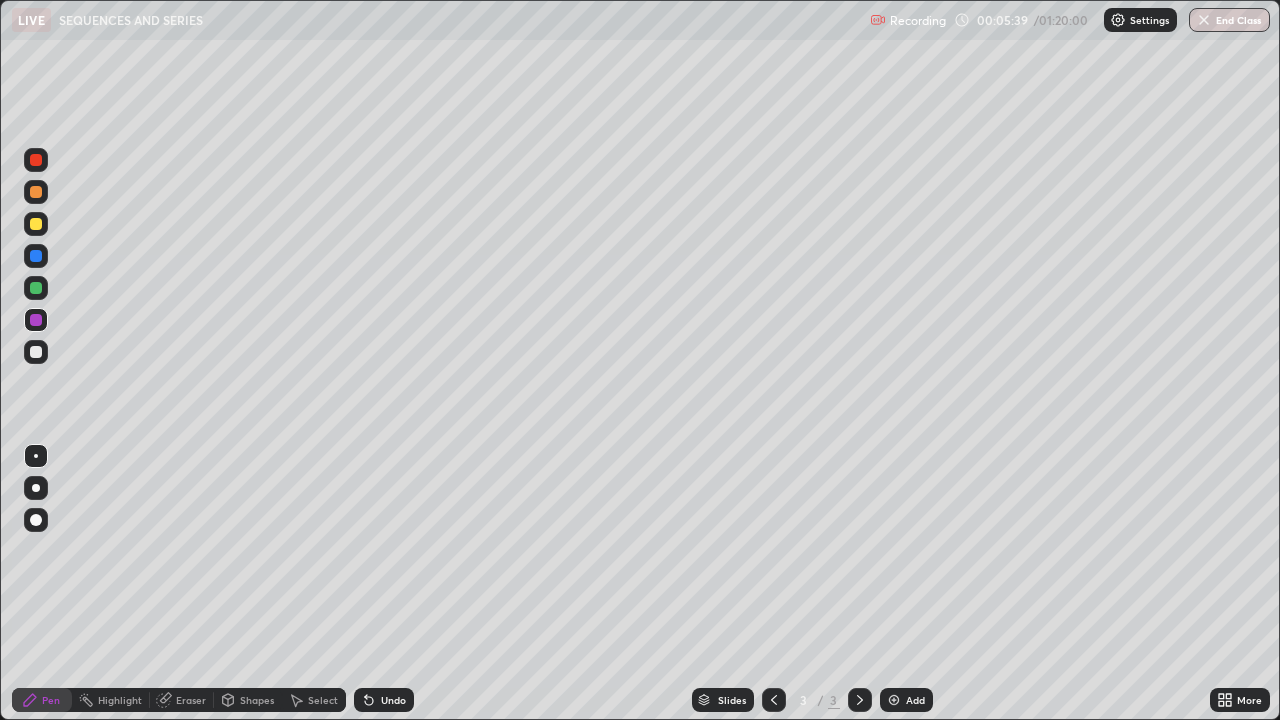 click at bounding box center (36, 352) 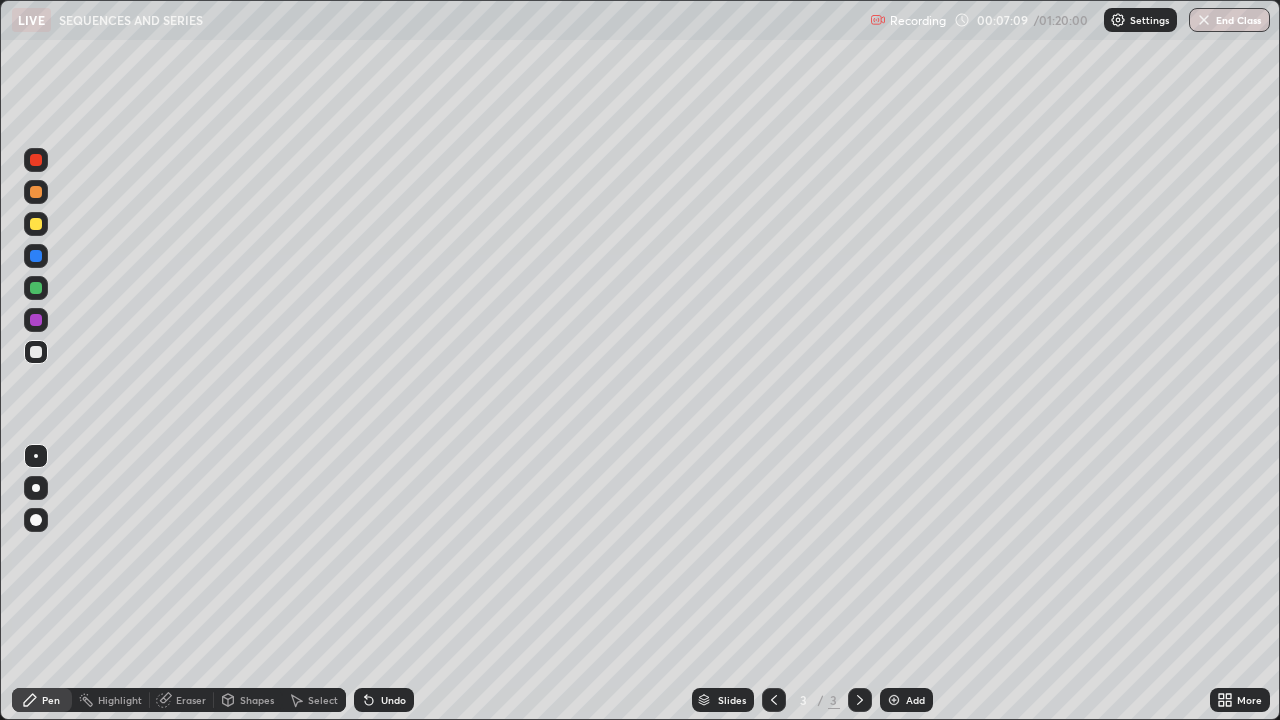 click at bounding box center (36, 256) 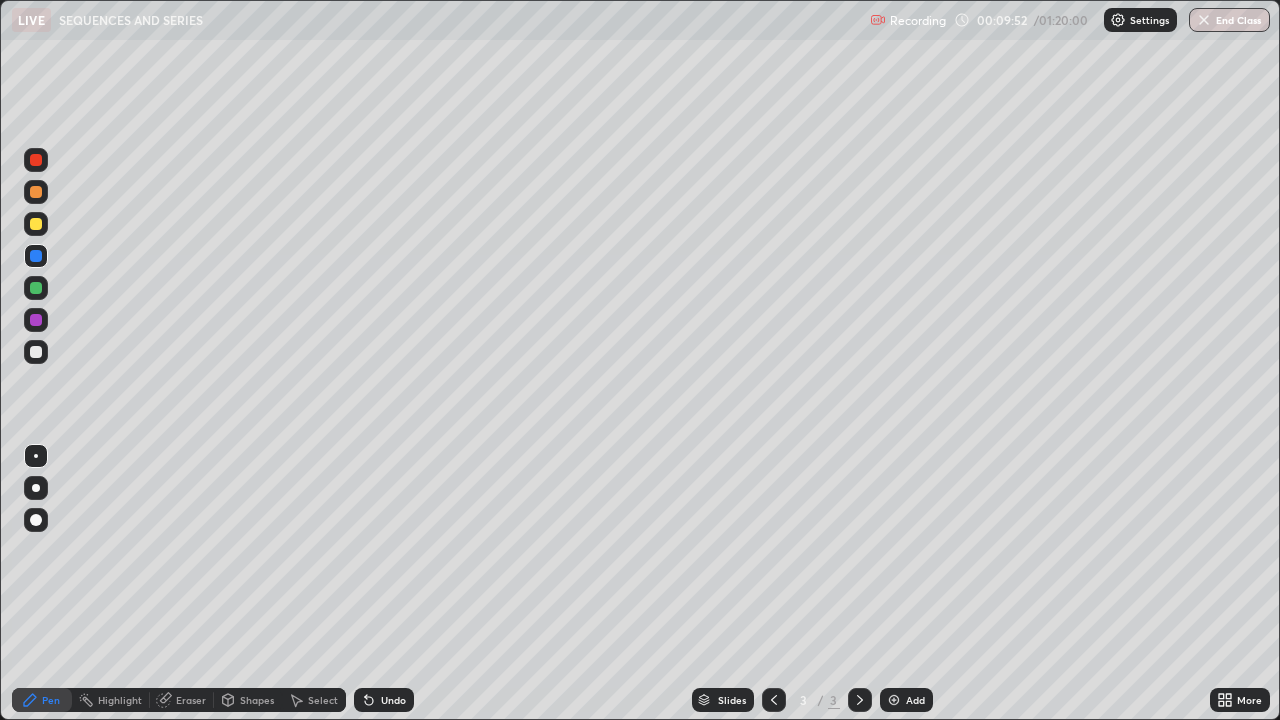 click at bounding box center (36, 352) 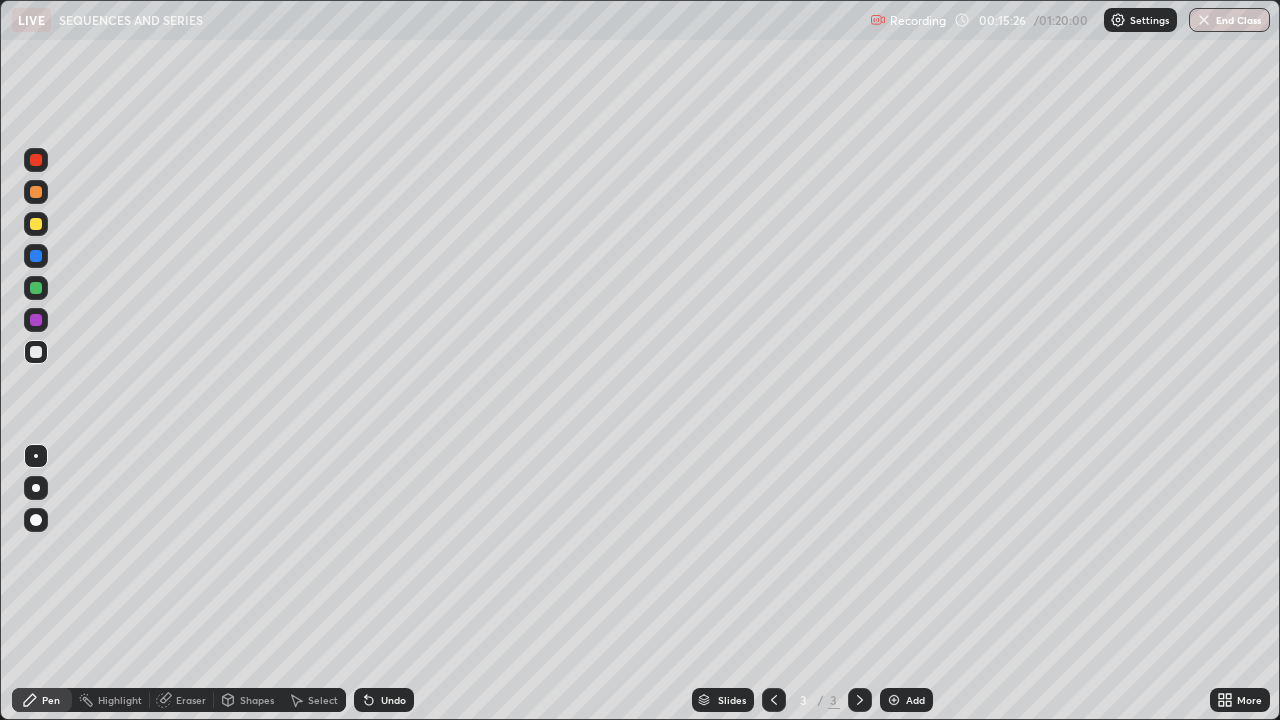 click on "Add" at bounding box center (906, 700) 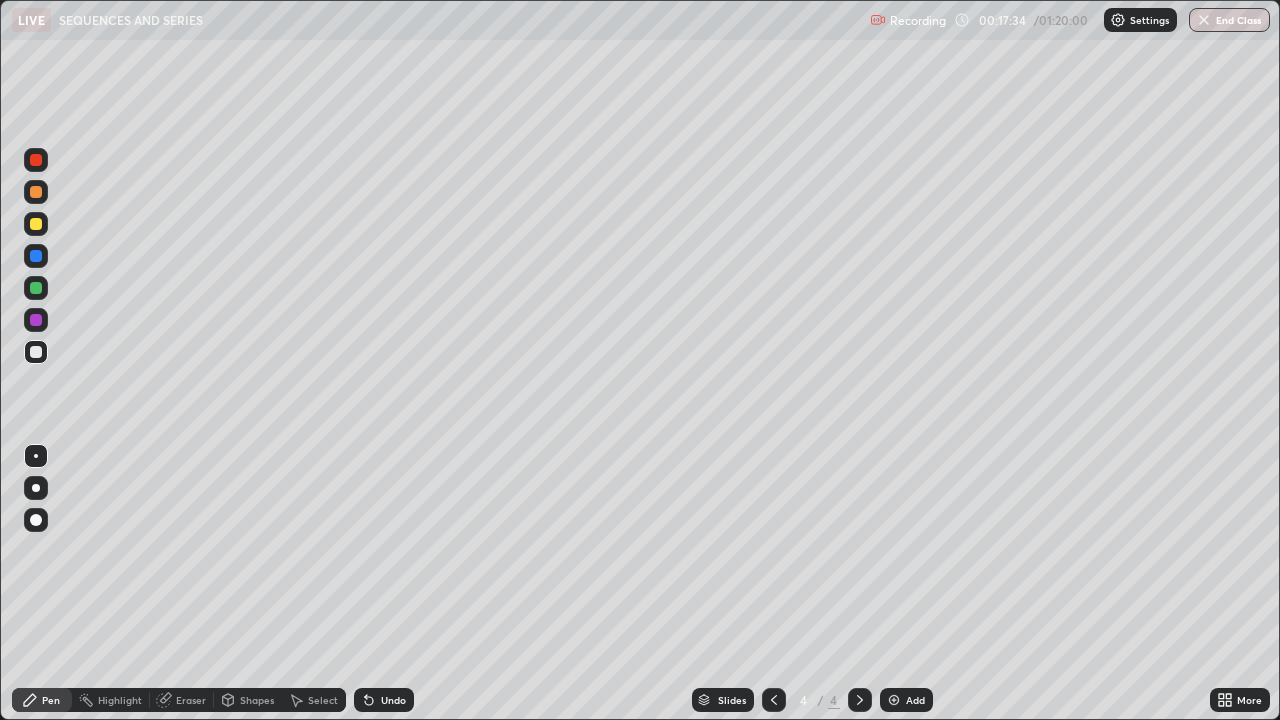 click at bounding box center [36, 160] 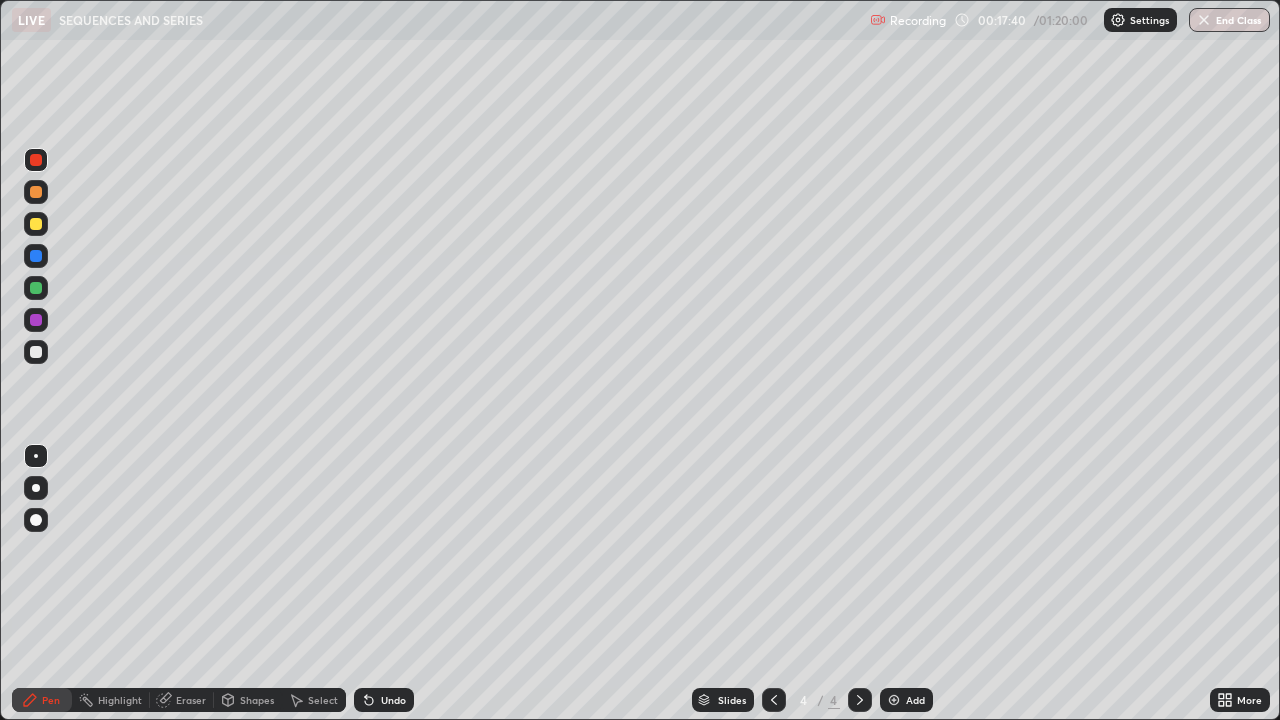 click at bounding box center [36, 352] 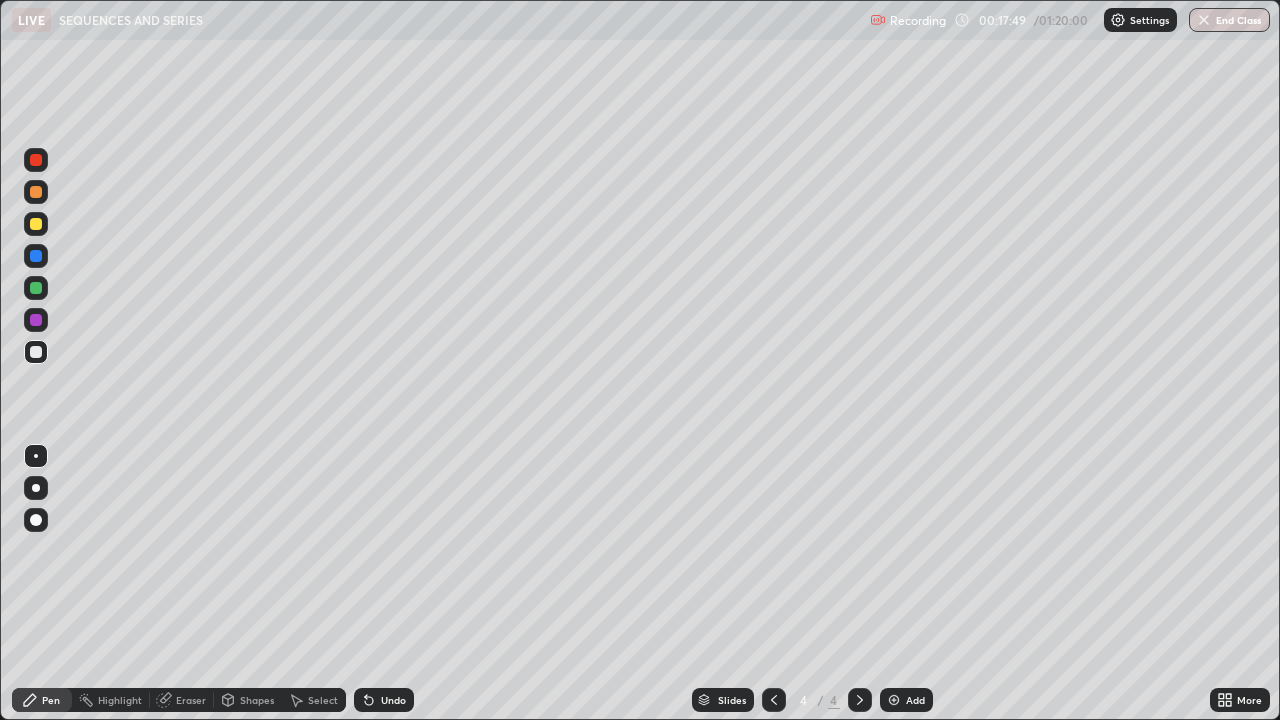 click at bounding box center [36, 352] 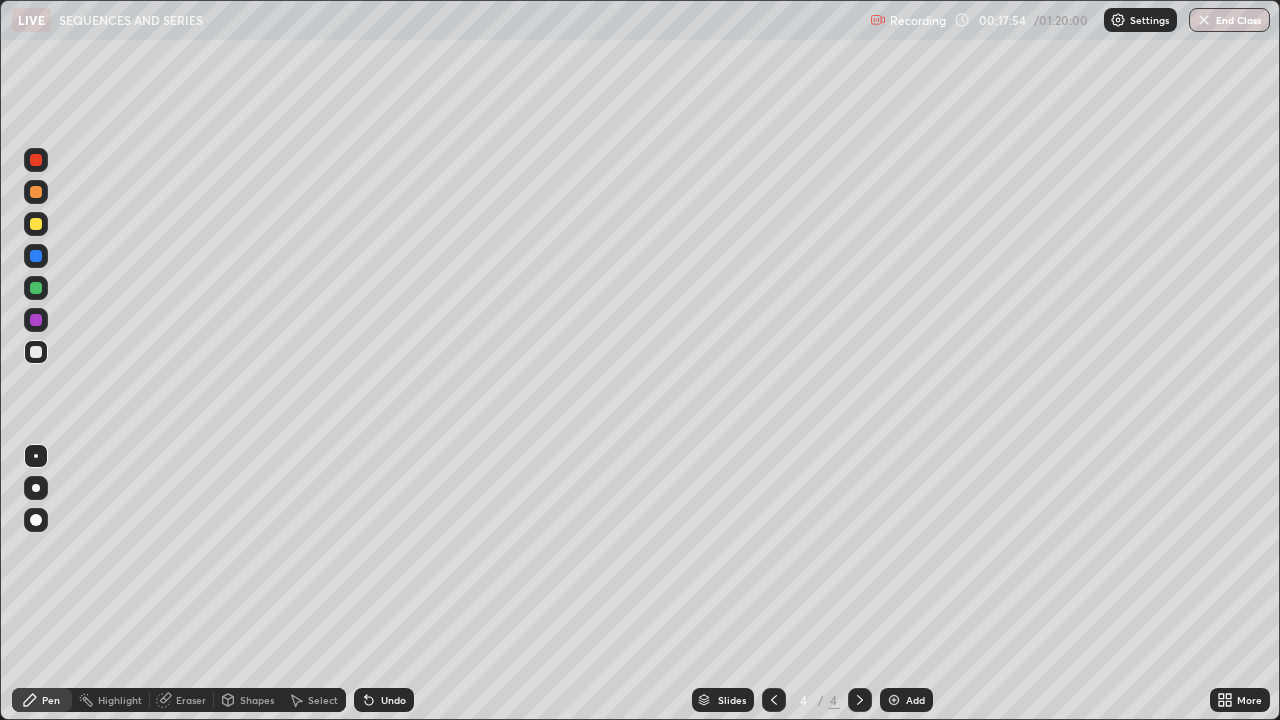 click at bounding box center (36, 288) 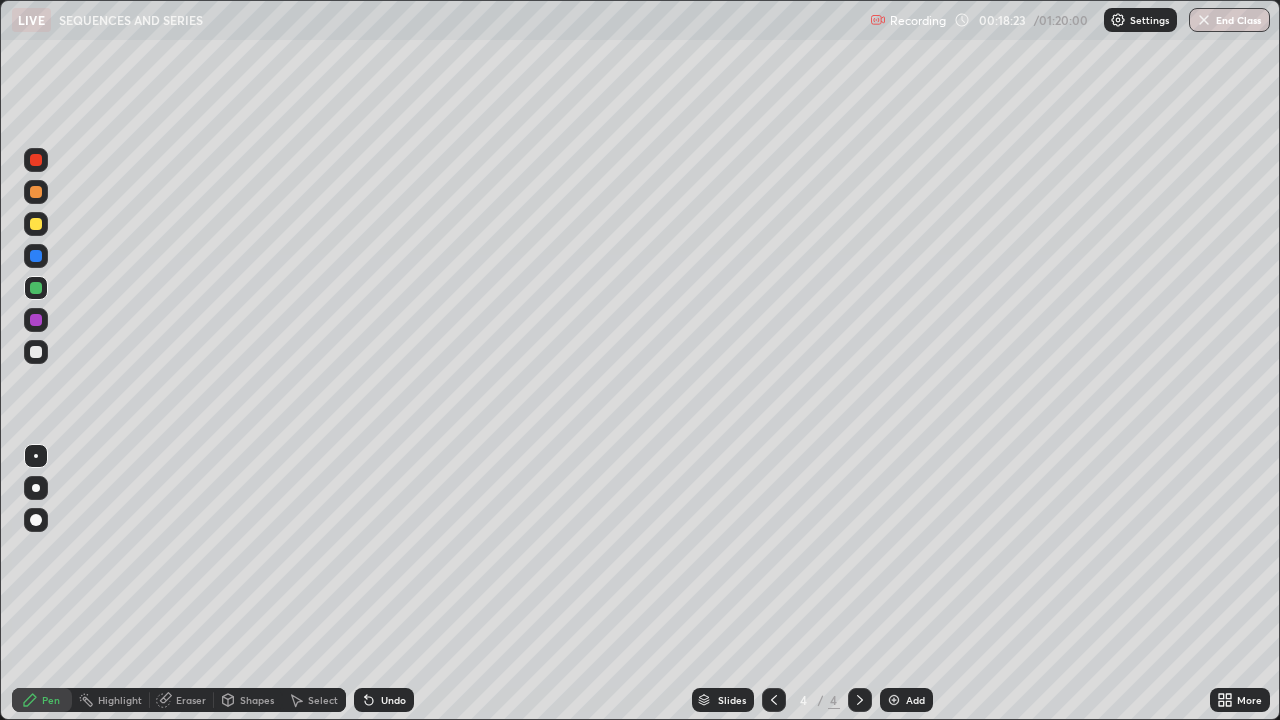 click on "Undo" at bounding box center (393, 700) 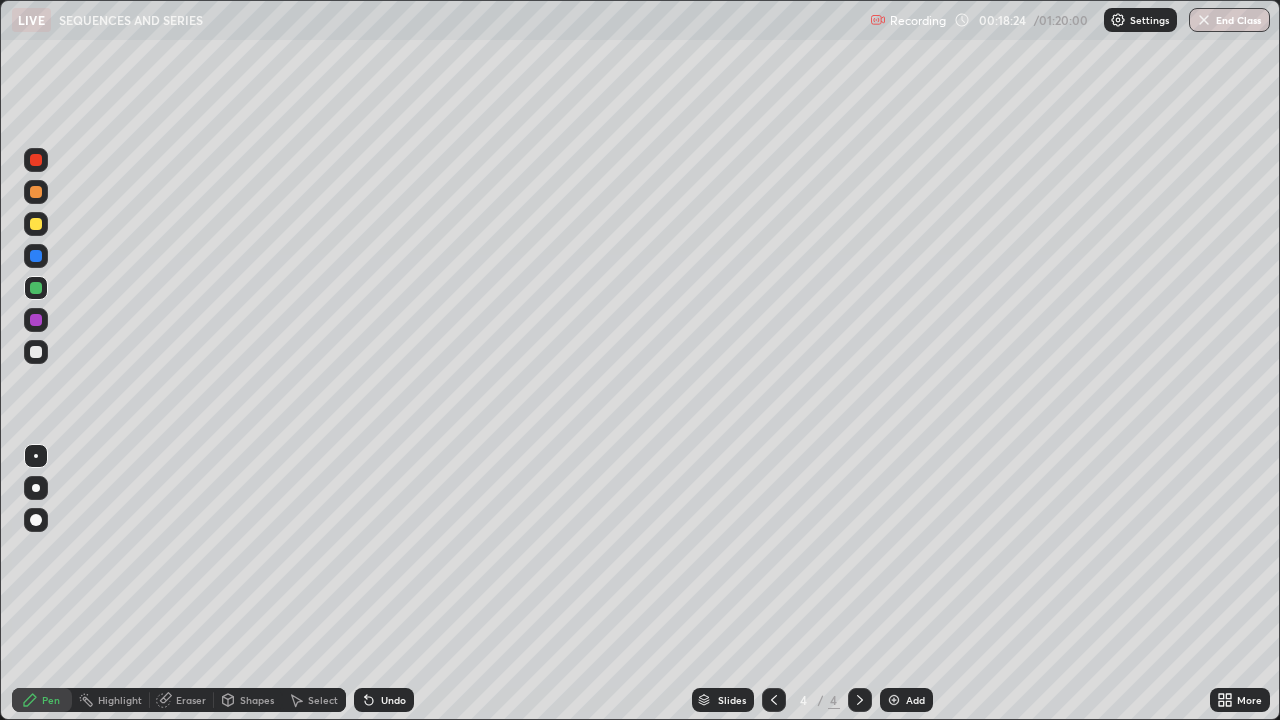 click on "Undo" at bounding box center [393, 700] 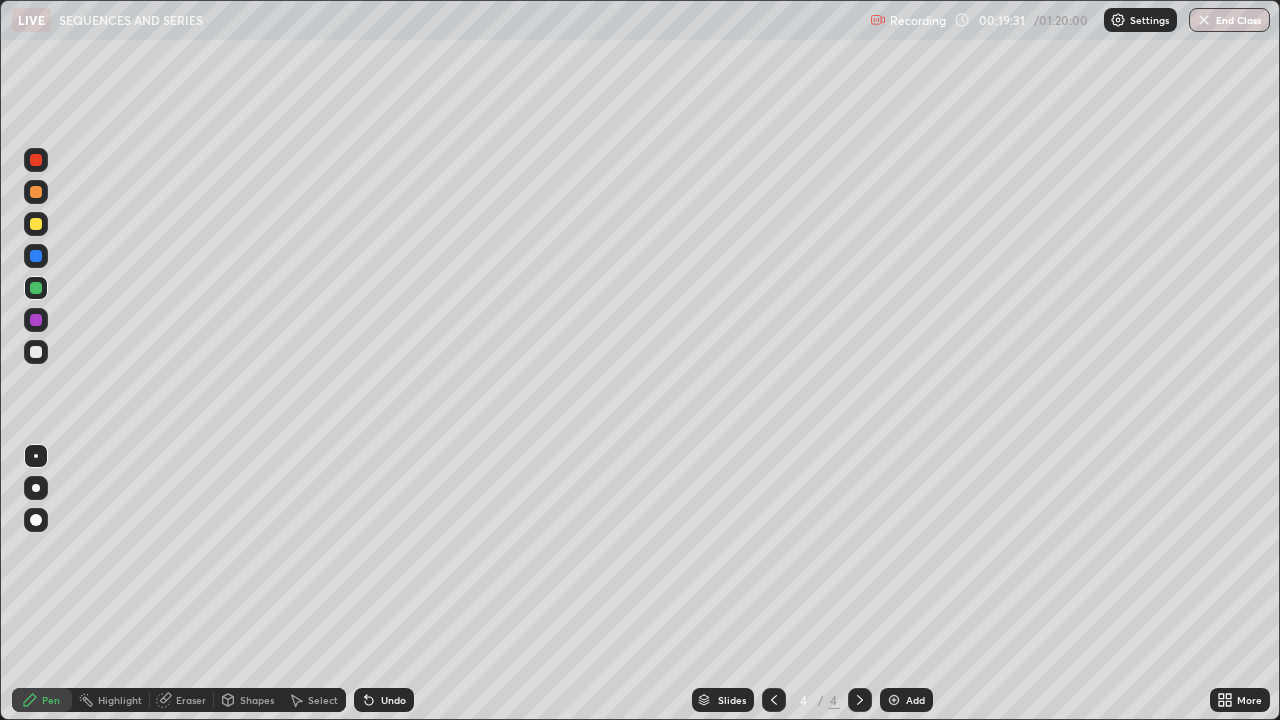click at bounding box center [36, 352] 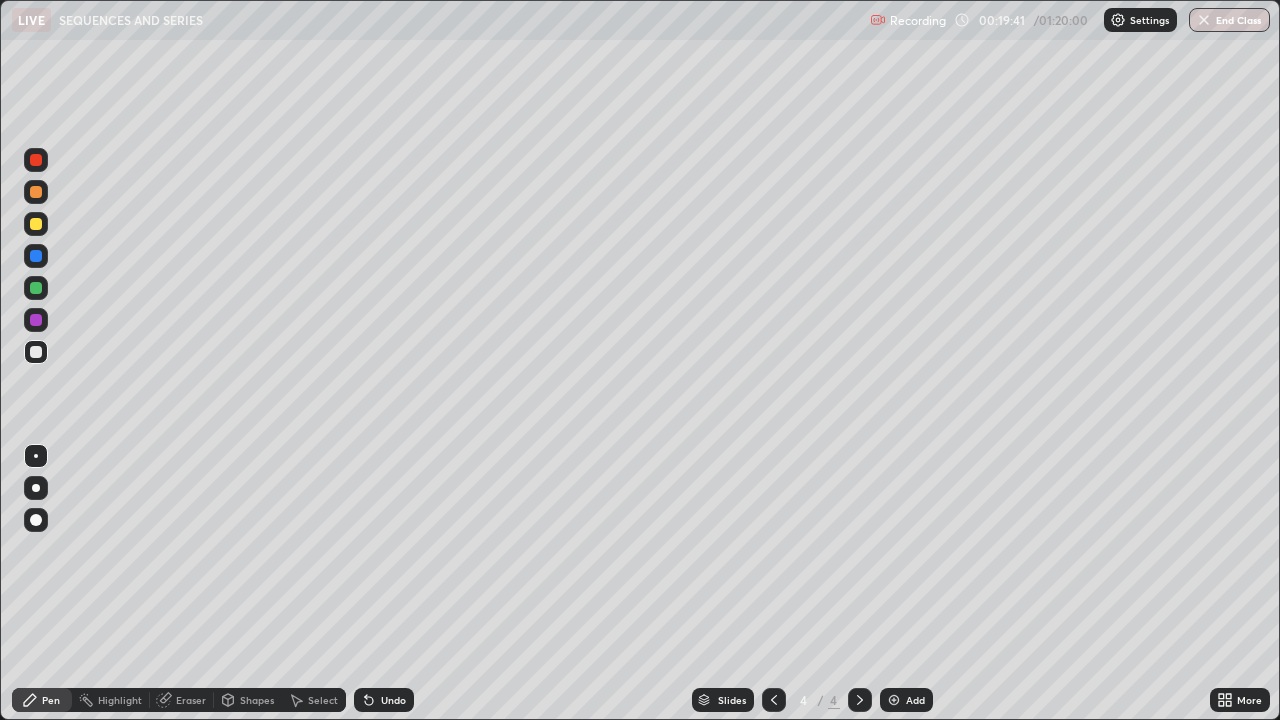 click at bounding box center (36, 320) 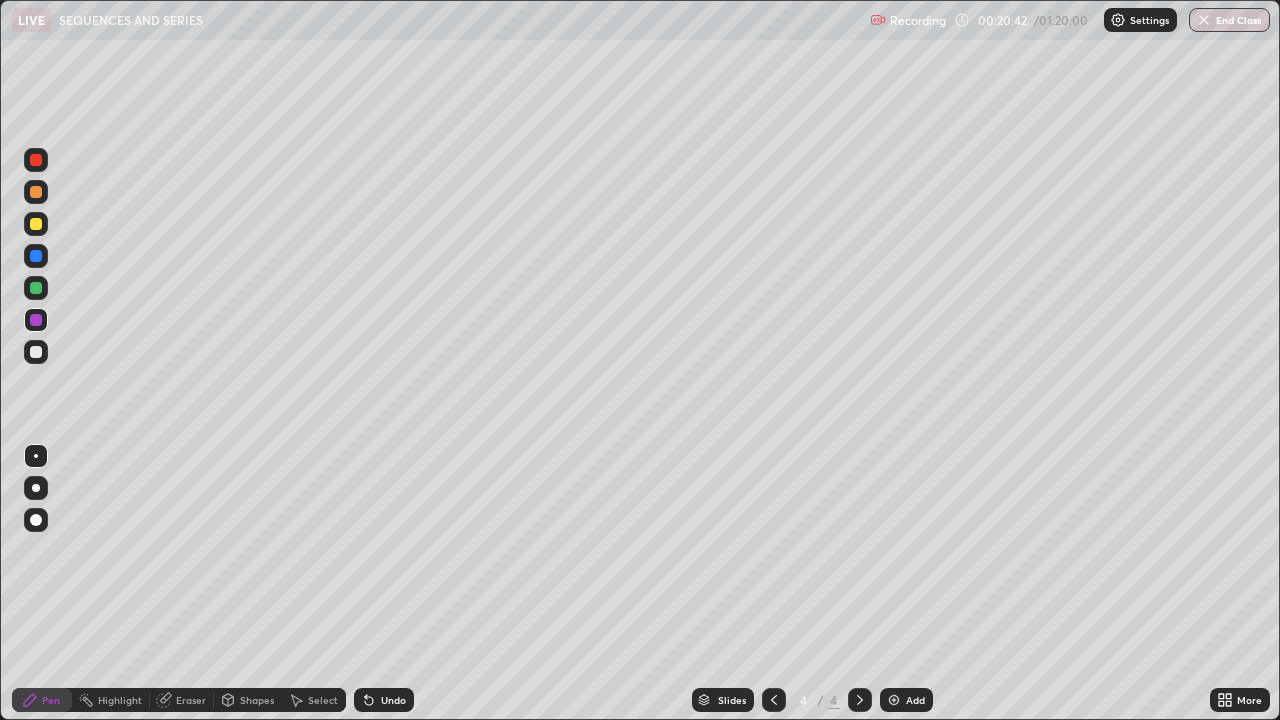 click at bounding box center [36, 352] 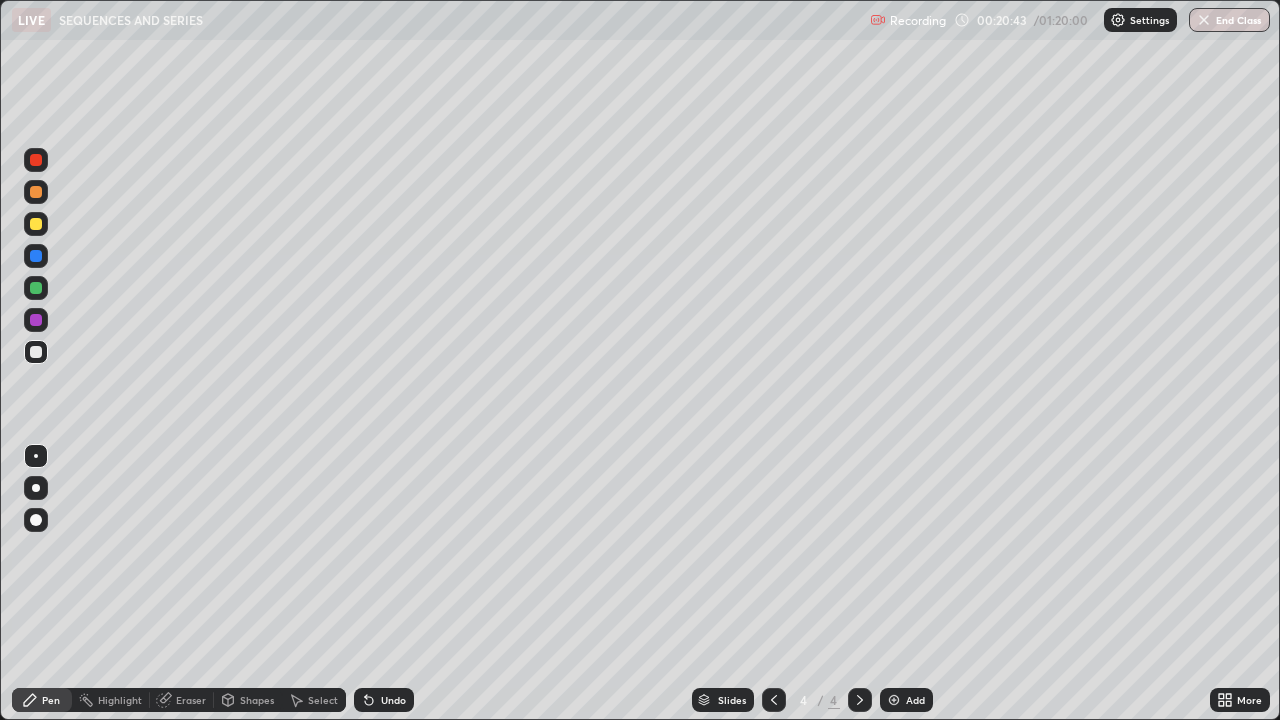 click at bounding box center (36, 352) 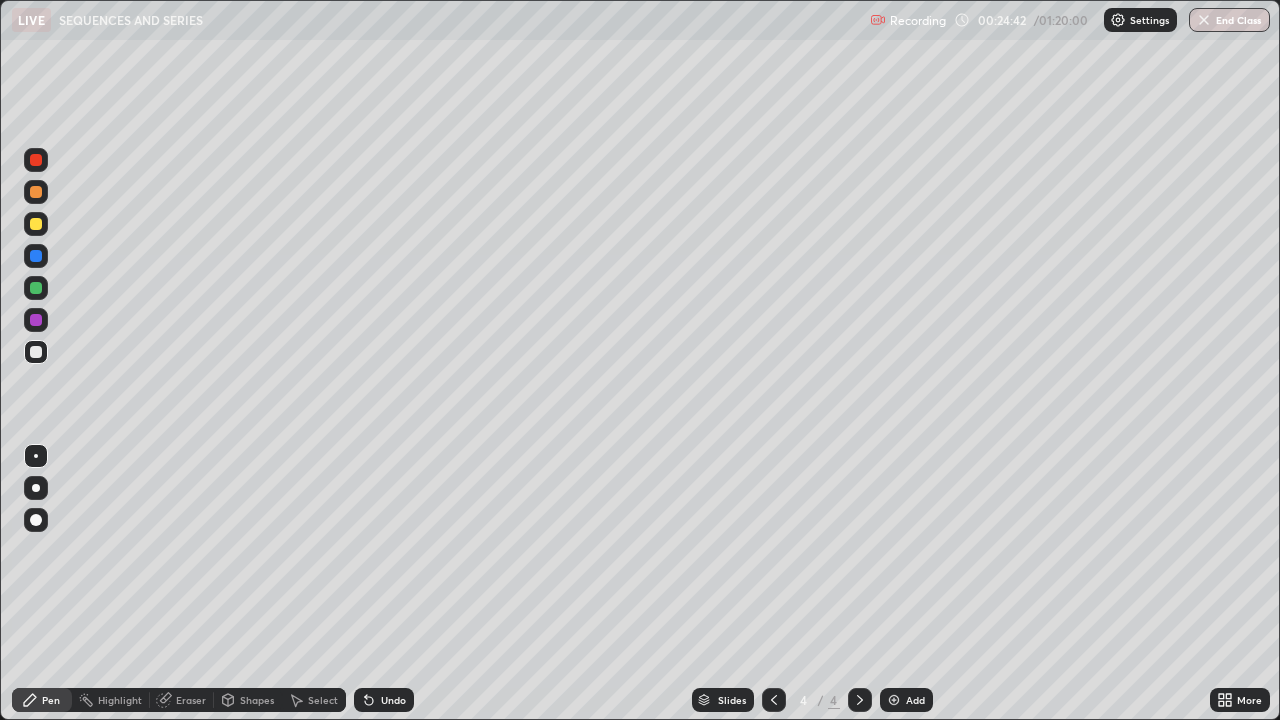 click at bounding box center (36, 288) 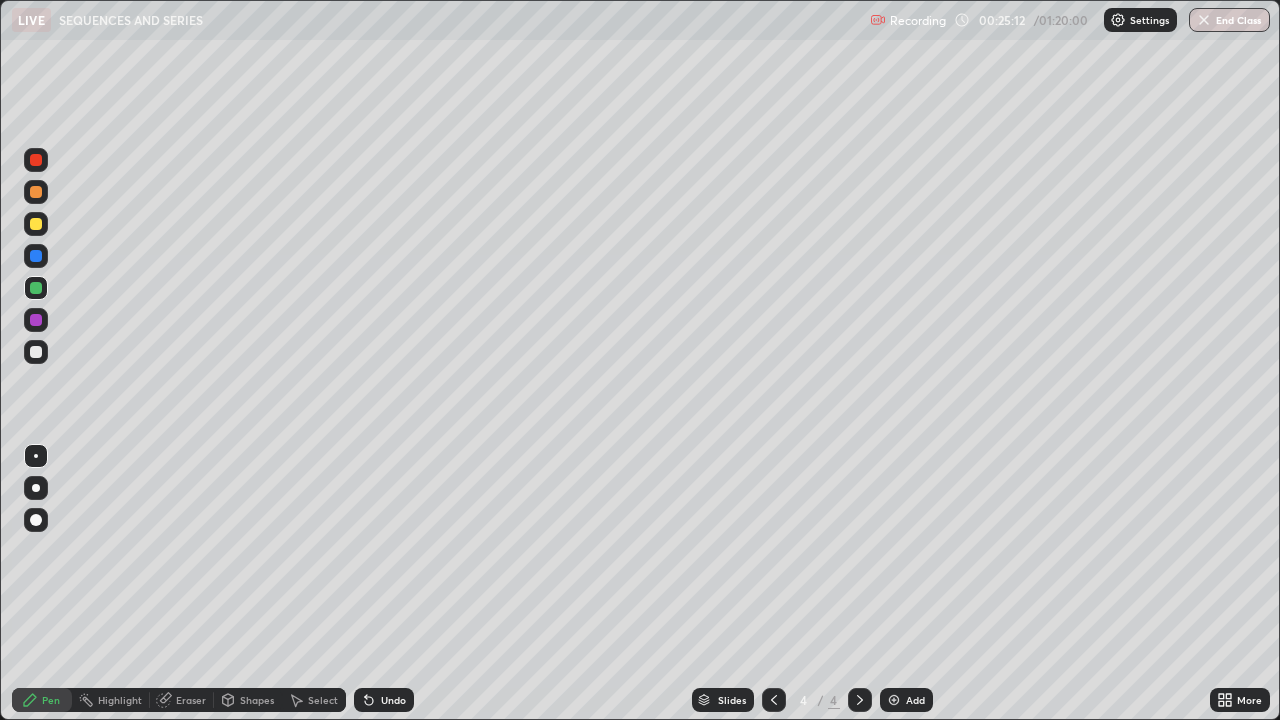 click at bounding box center (36, 320) 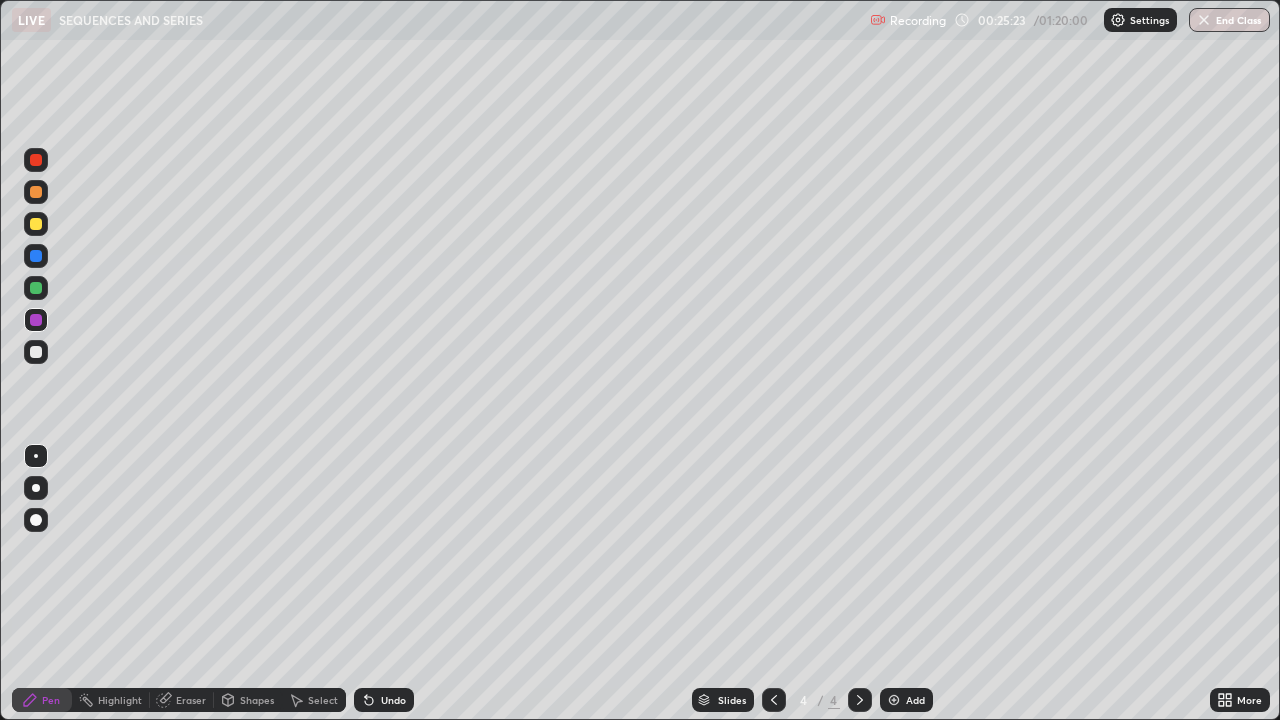 click at bounding box center (36, 352) 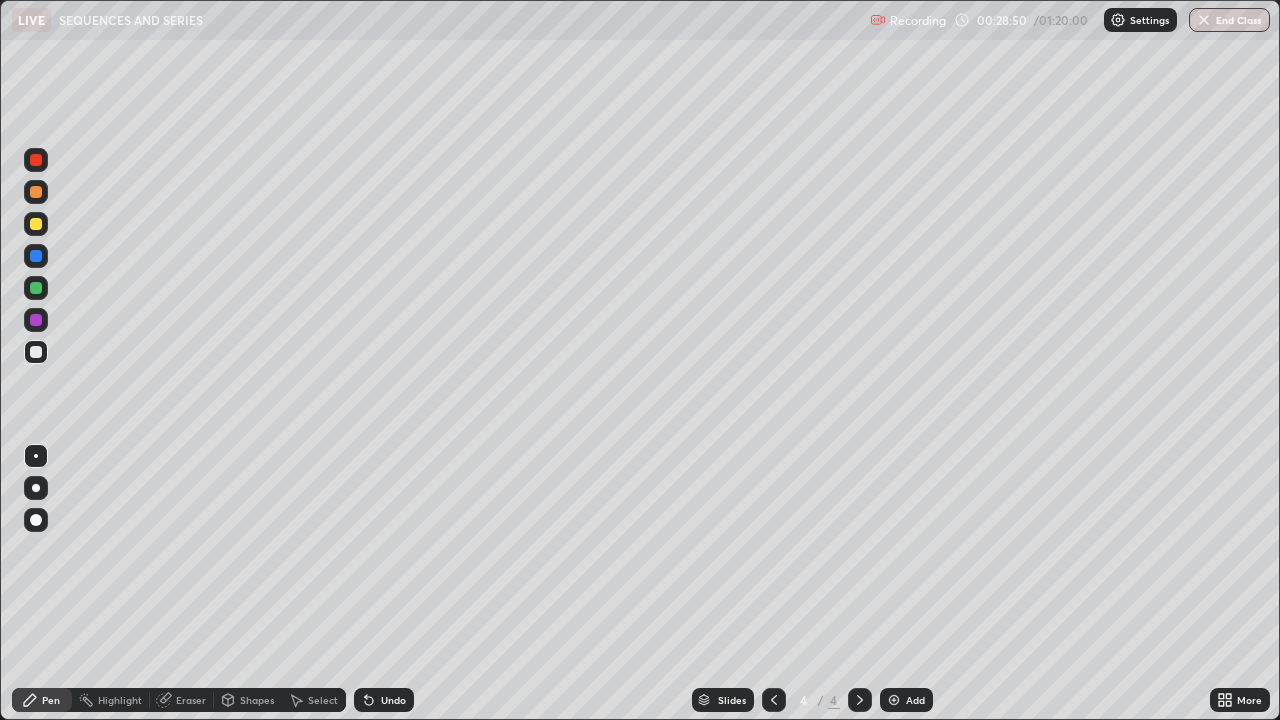 click on "Add" at bounding box center (906, 700) 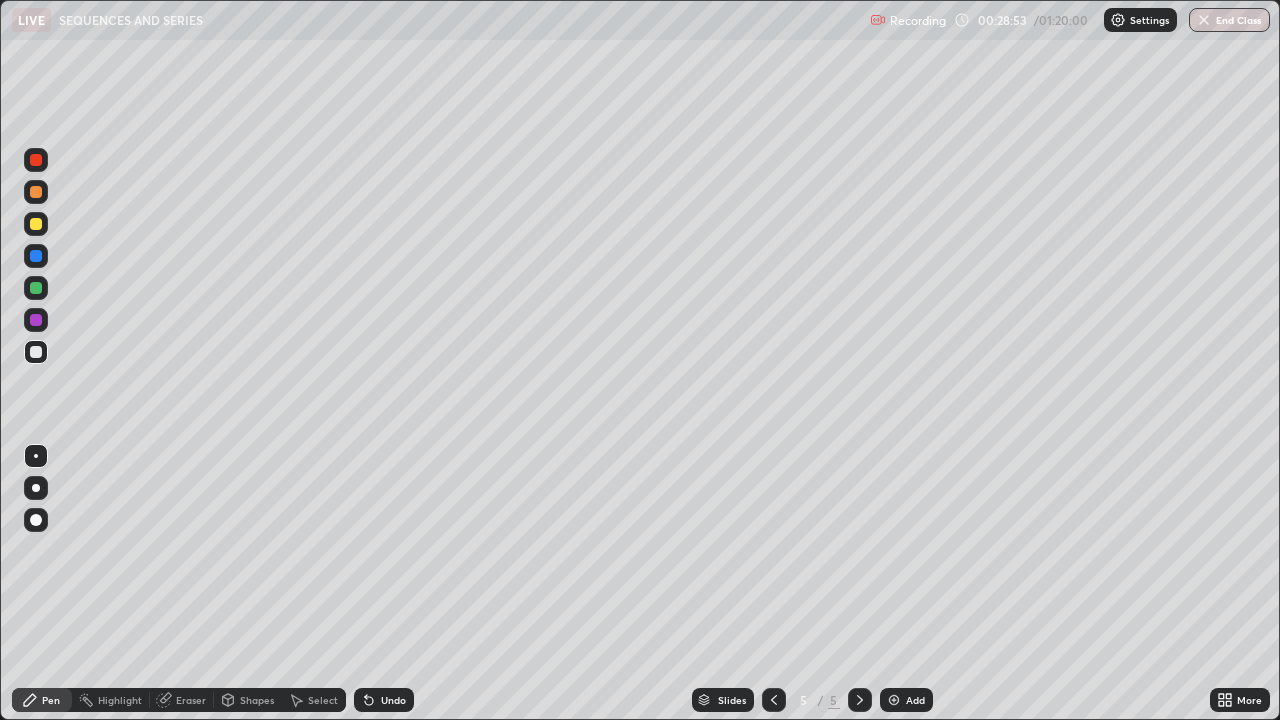 click 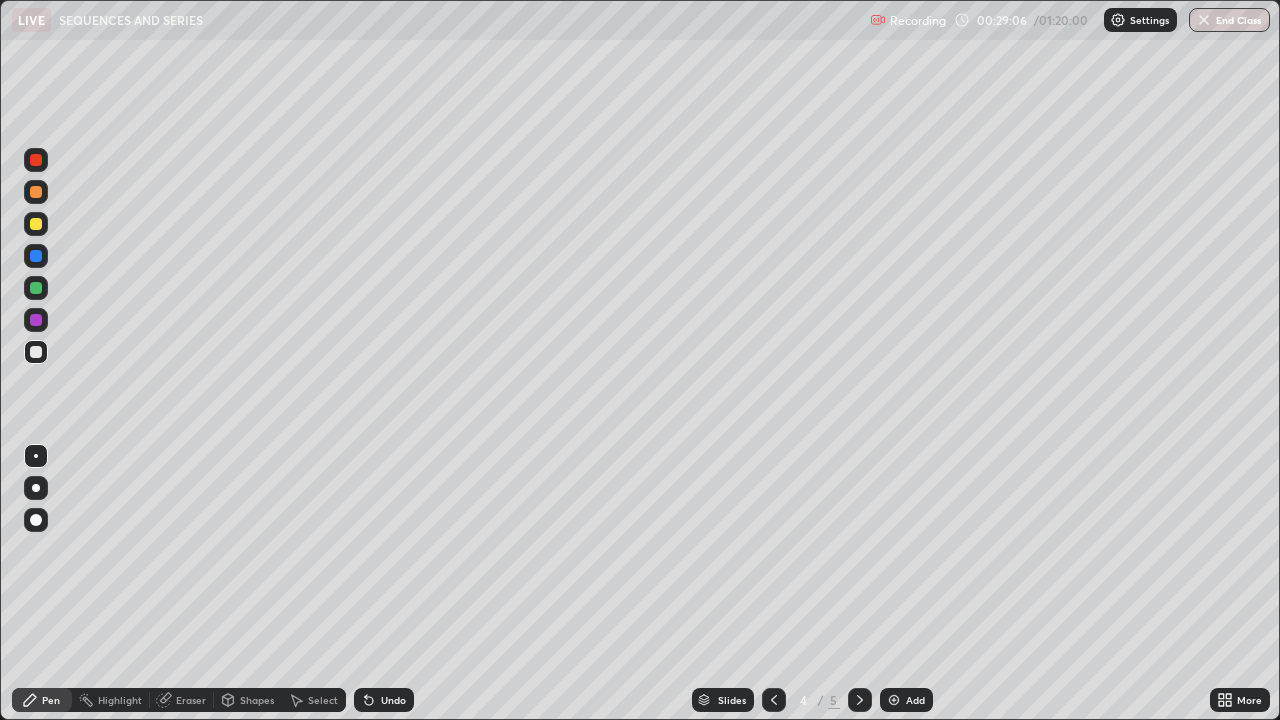 click on "Add" at bounding box center (915, 700) 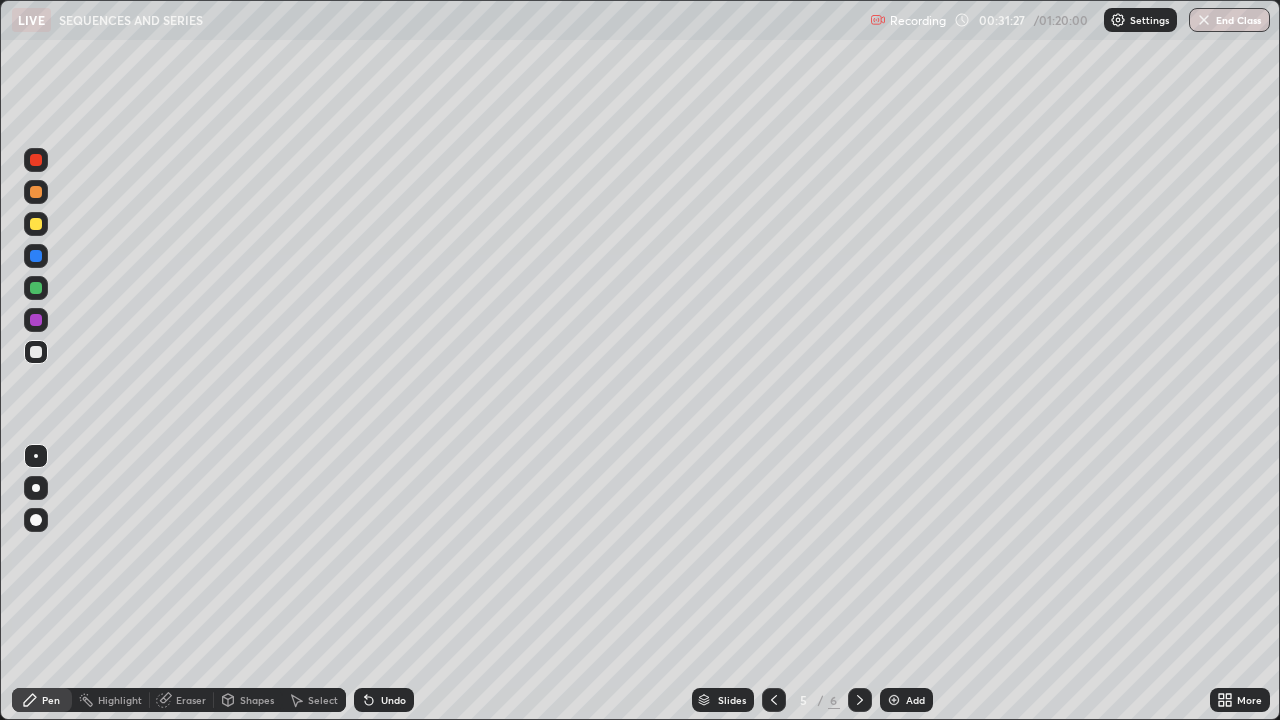 click at bounding box center (36, 224) 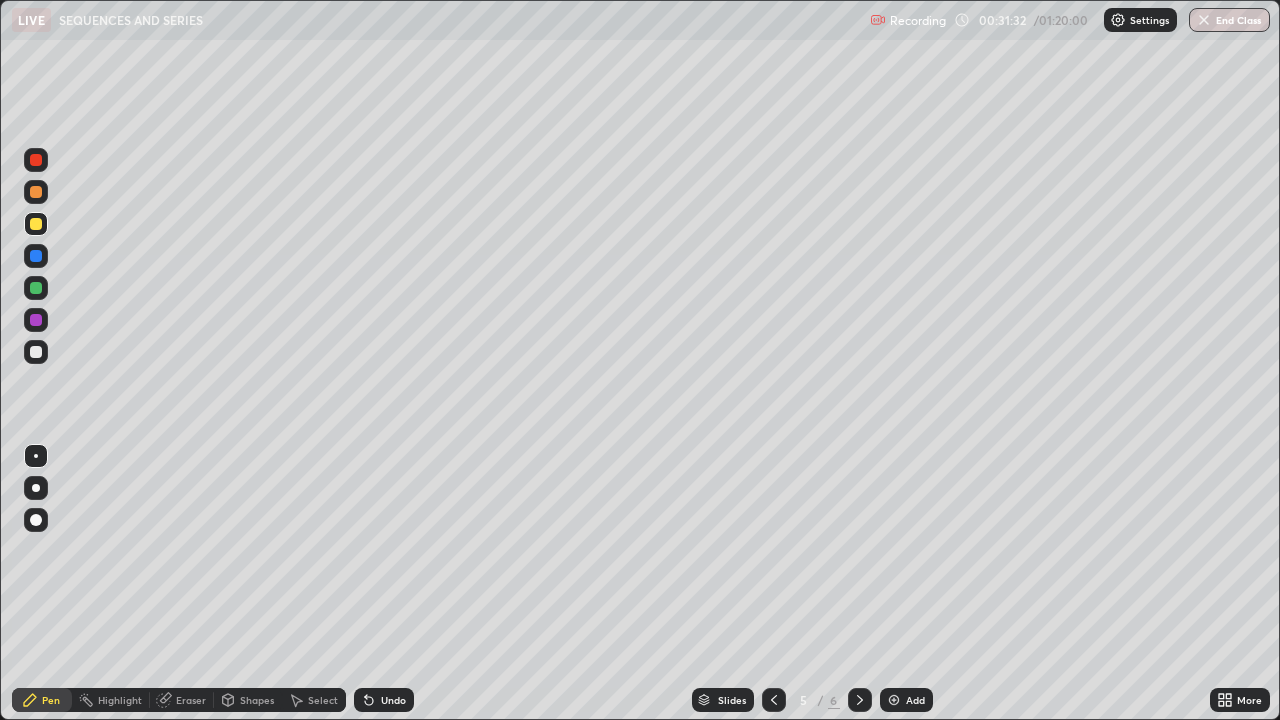 click at bounding box center [36, 352] 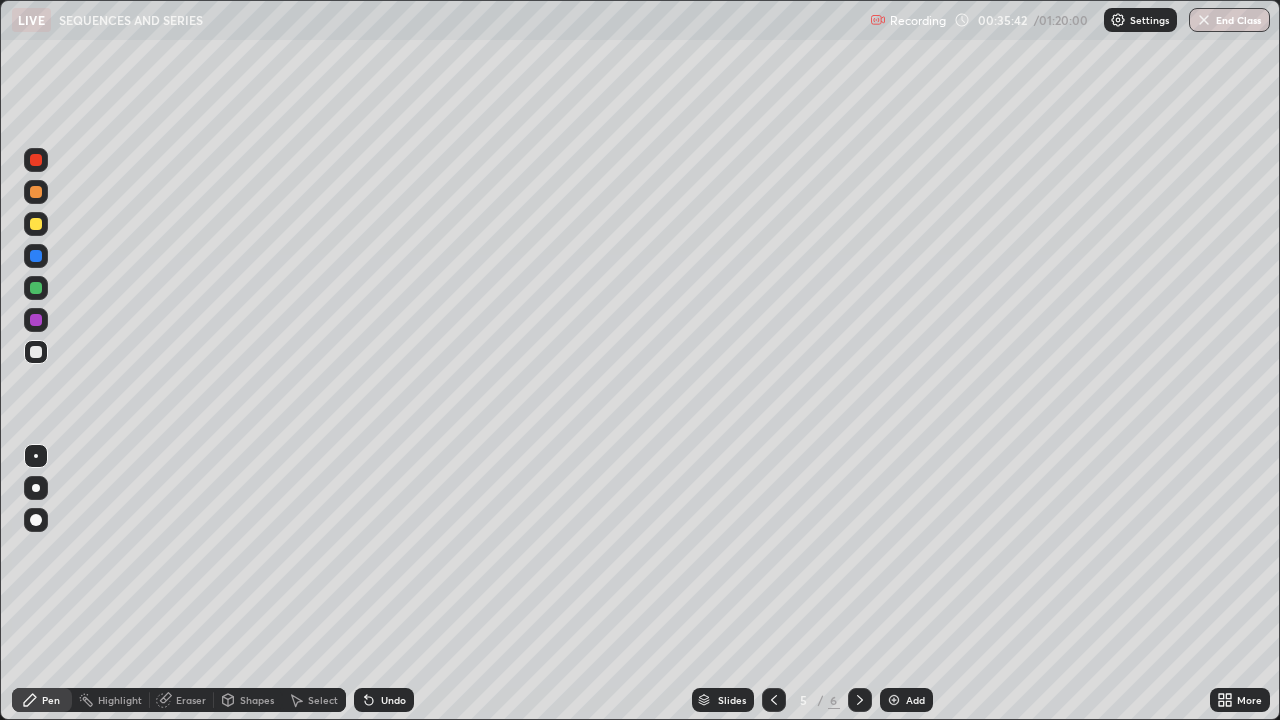 click at bounding box center [36, 288] 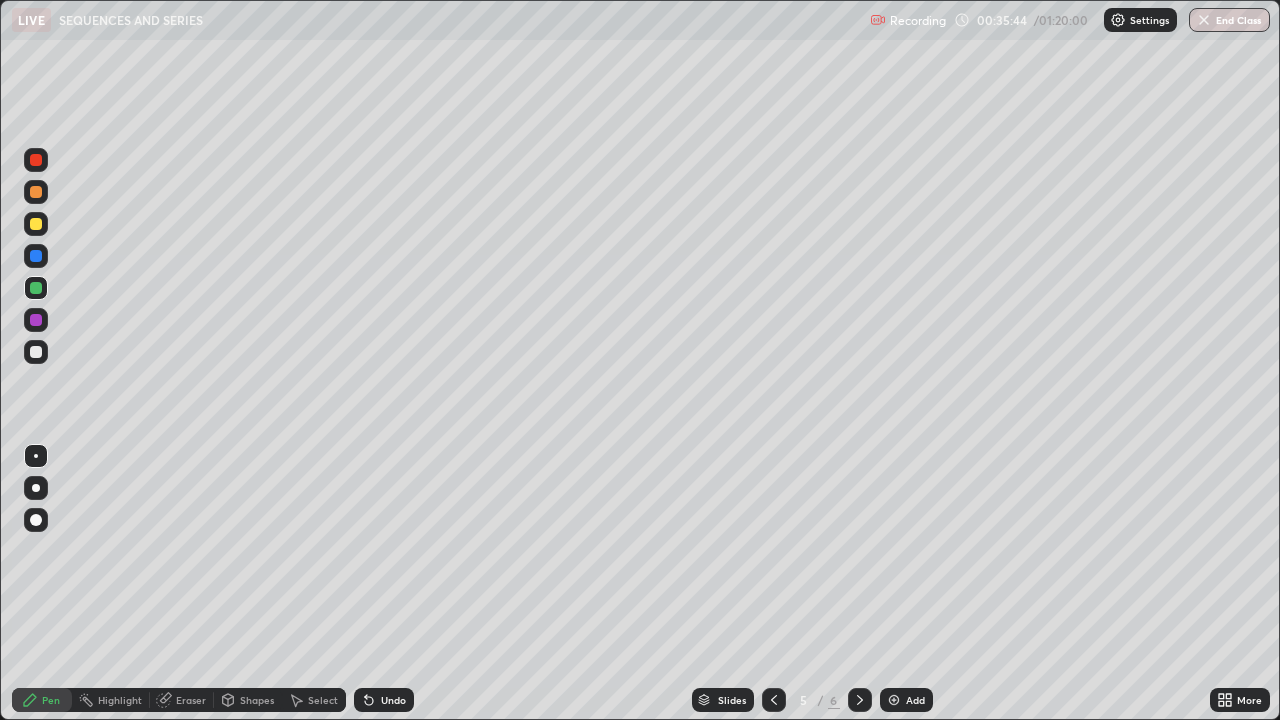 click at bounding box center (36, 352) 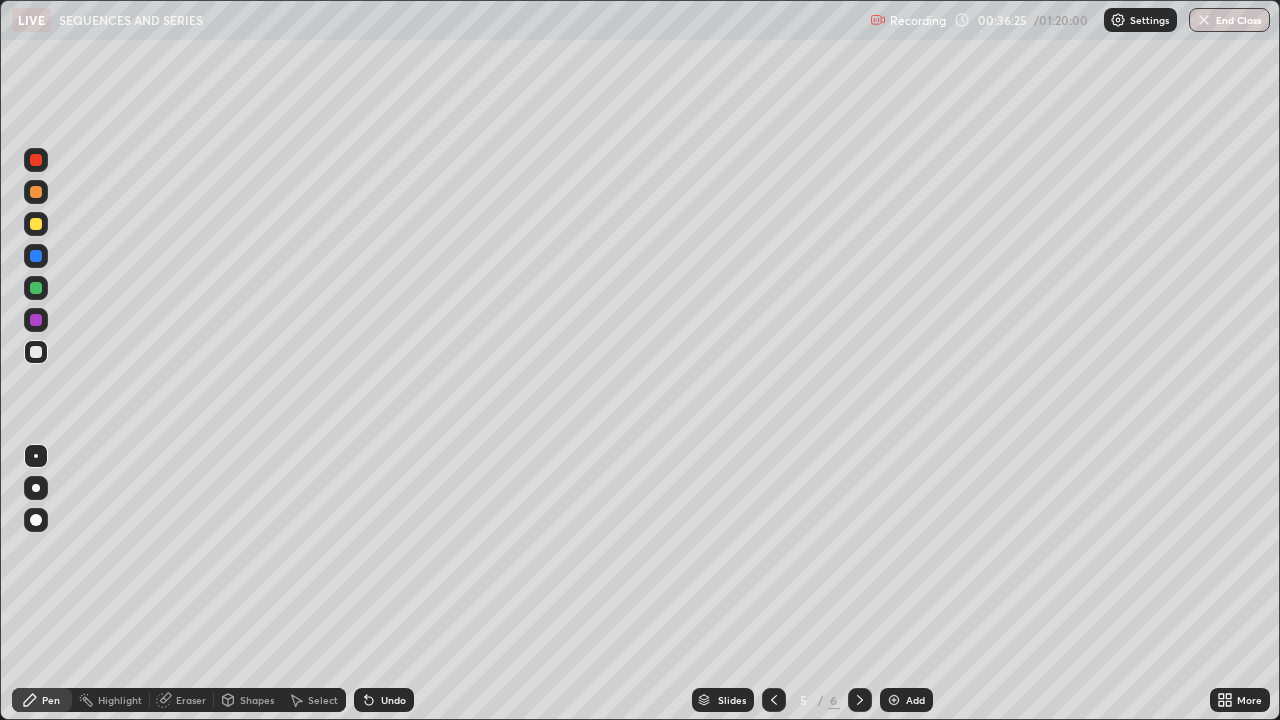 click on "Undo" at bounding box center [393, 700] 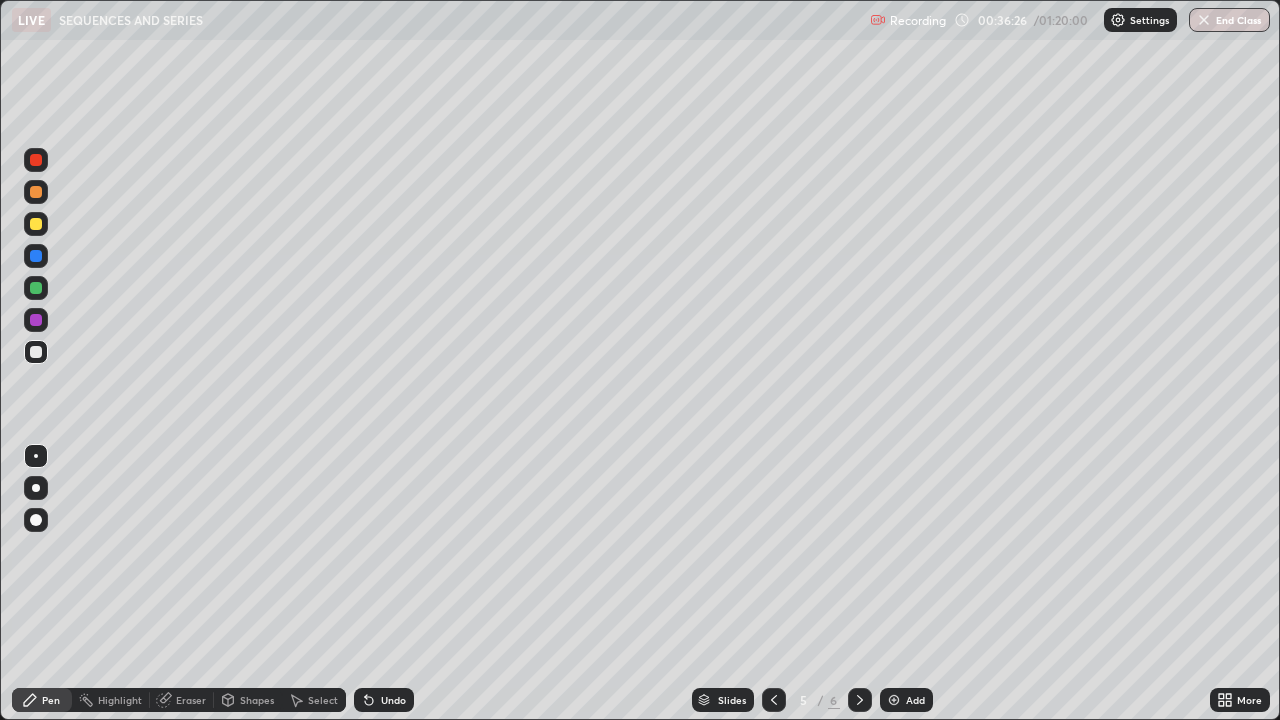 click on "Undo" at bounding box center [393, 700] 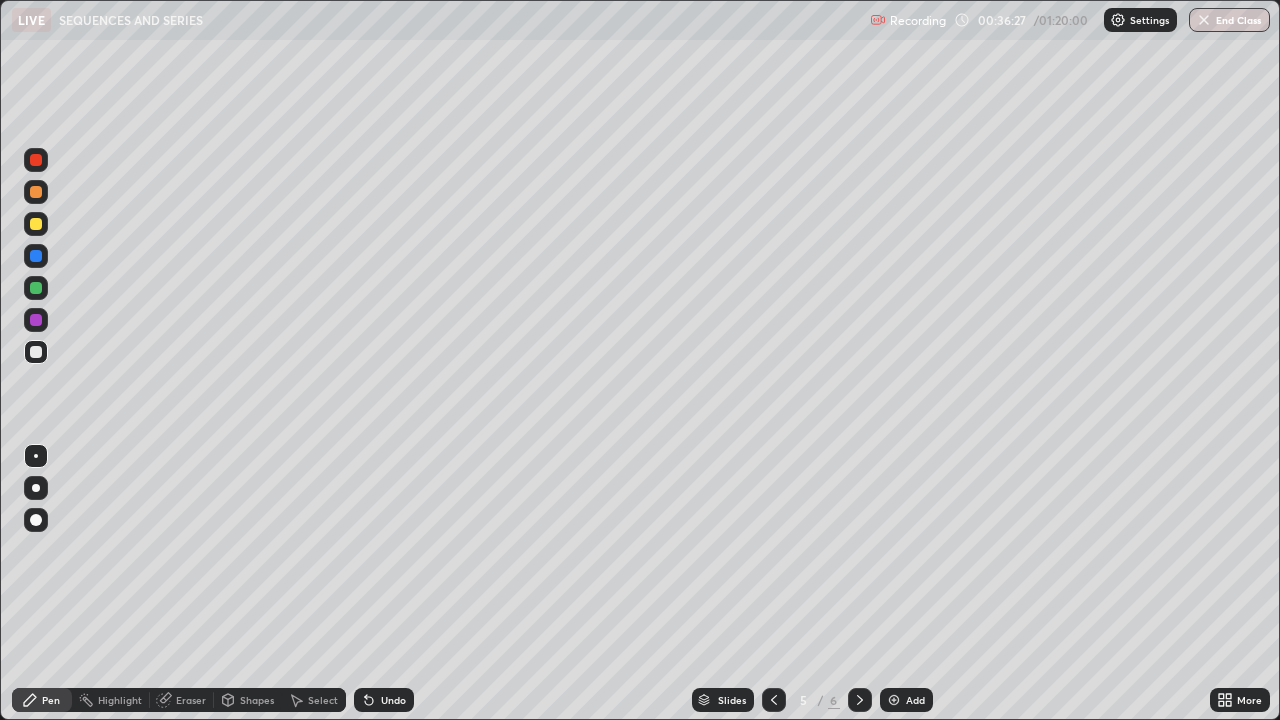click on "Undo" at bounding box center (393, 700) 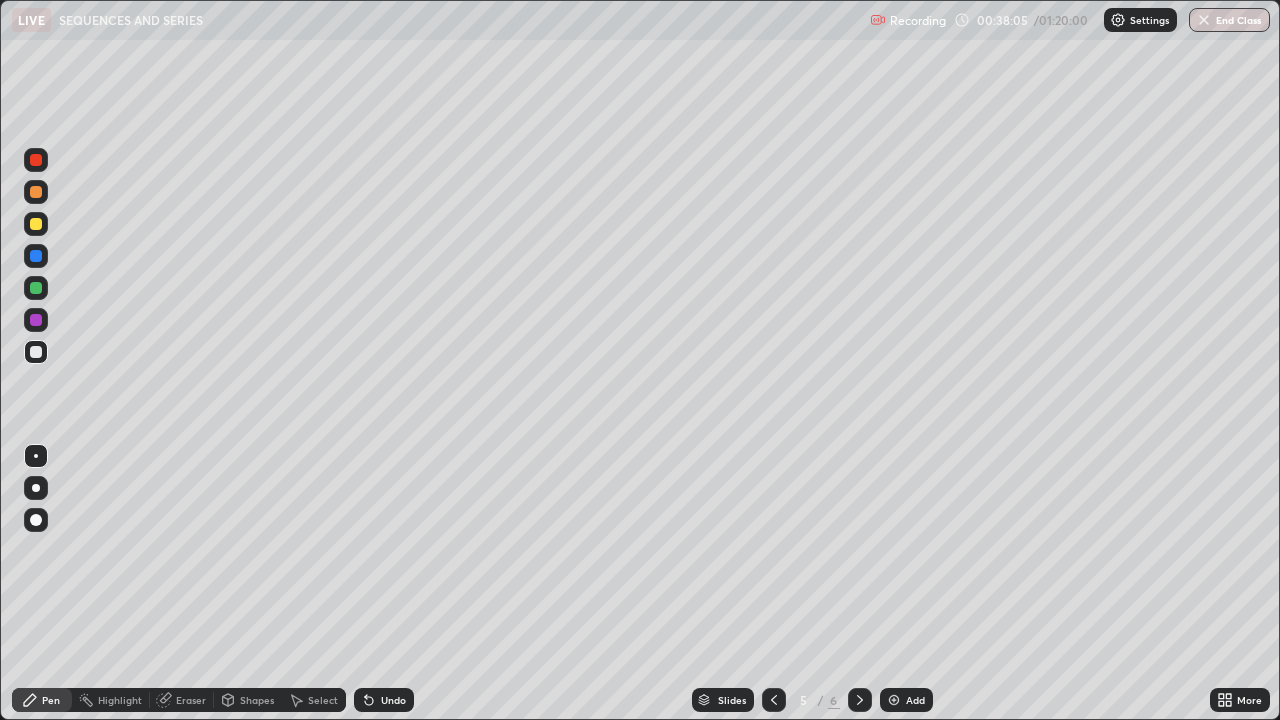 click at bounding box center (894, 700) 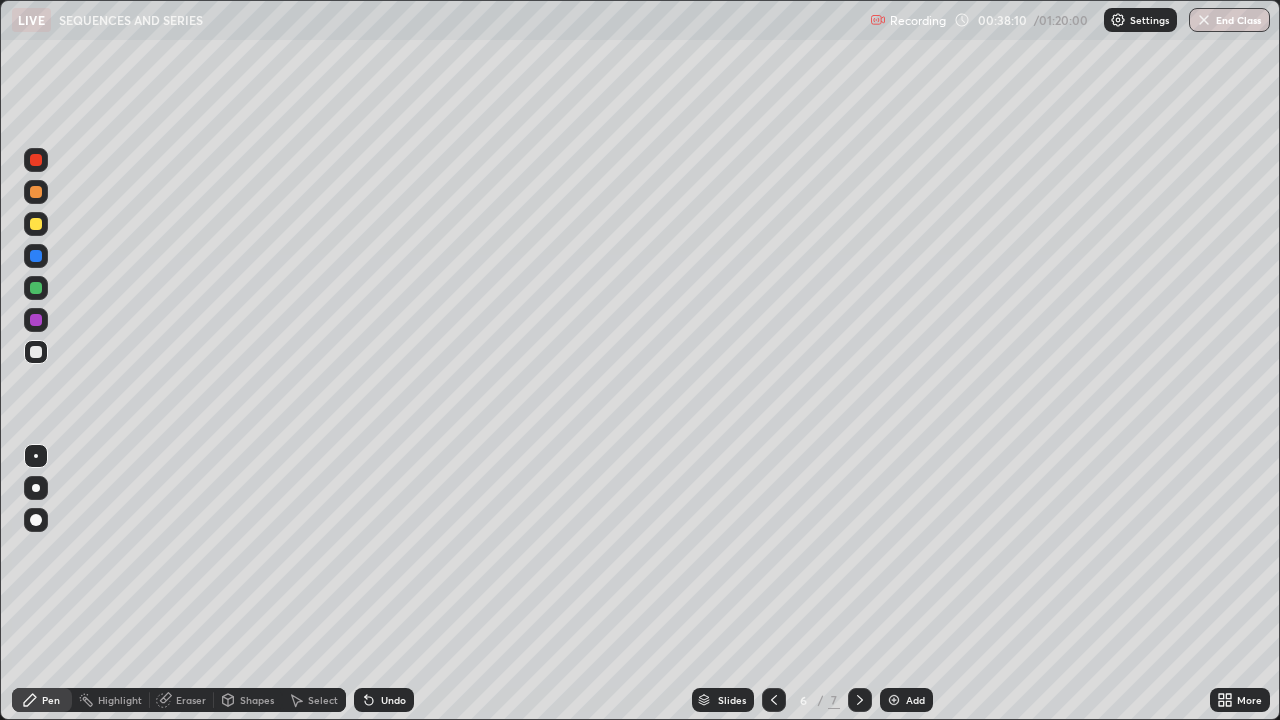 click 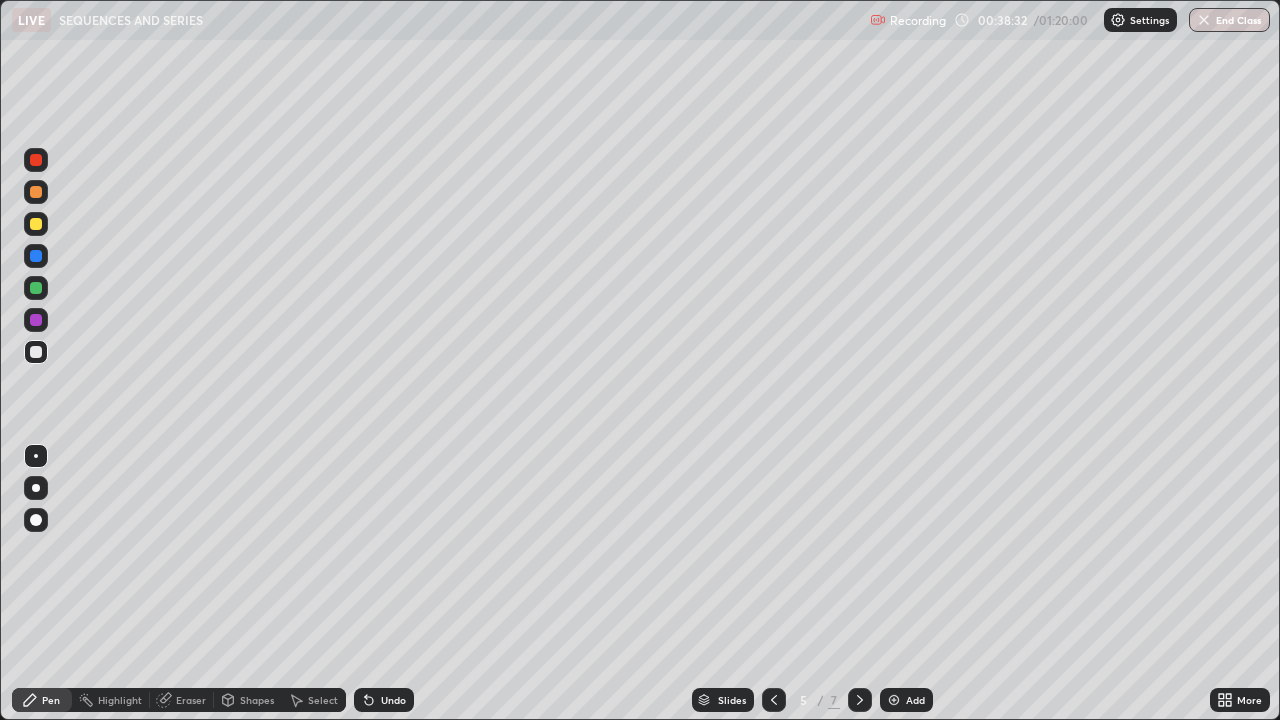 click on "Add" at bounding box center (906, 700) 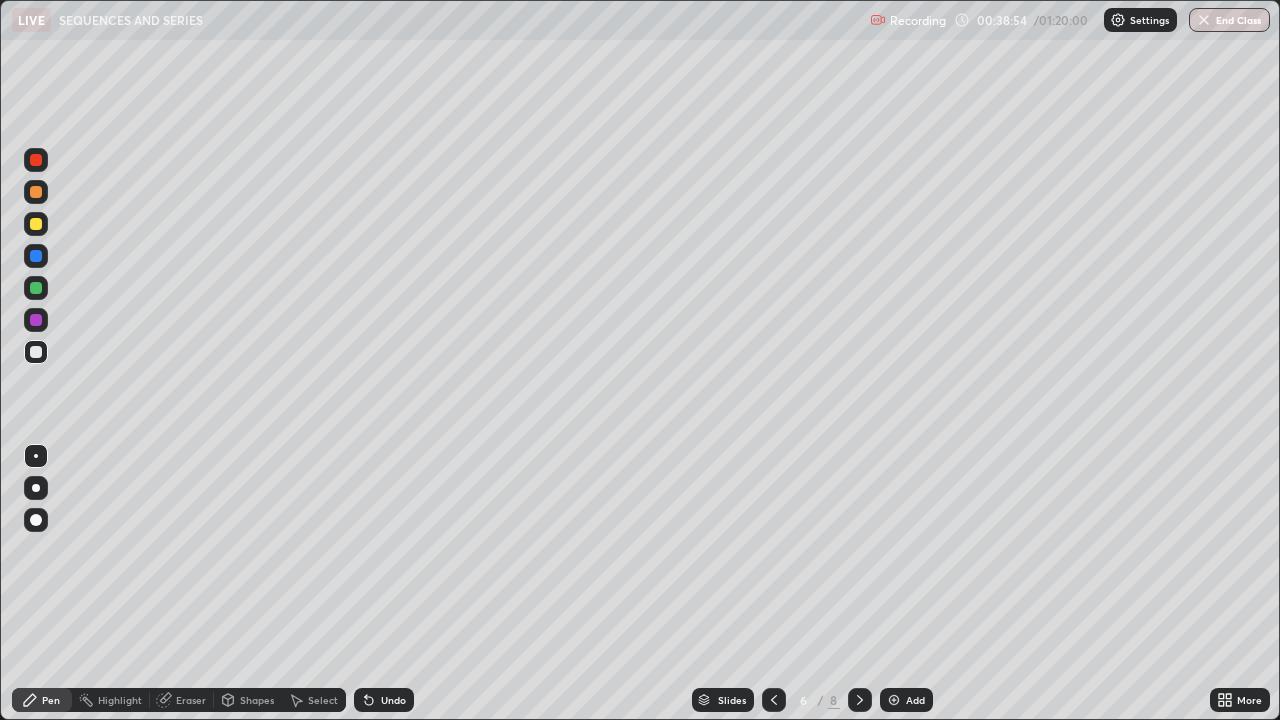 click at bounding box center (36, 192) 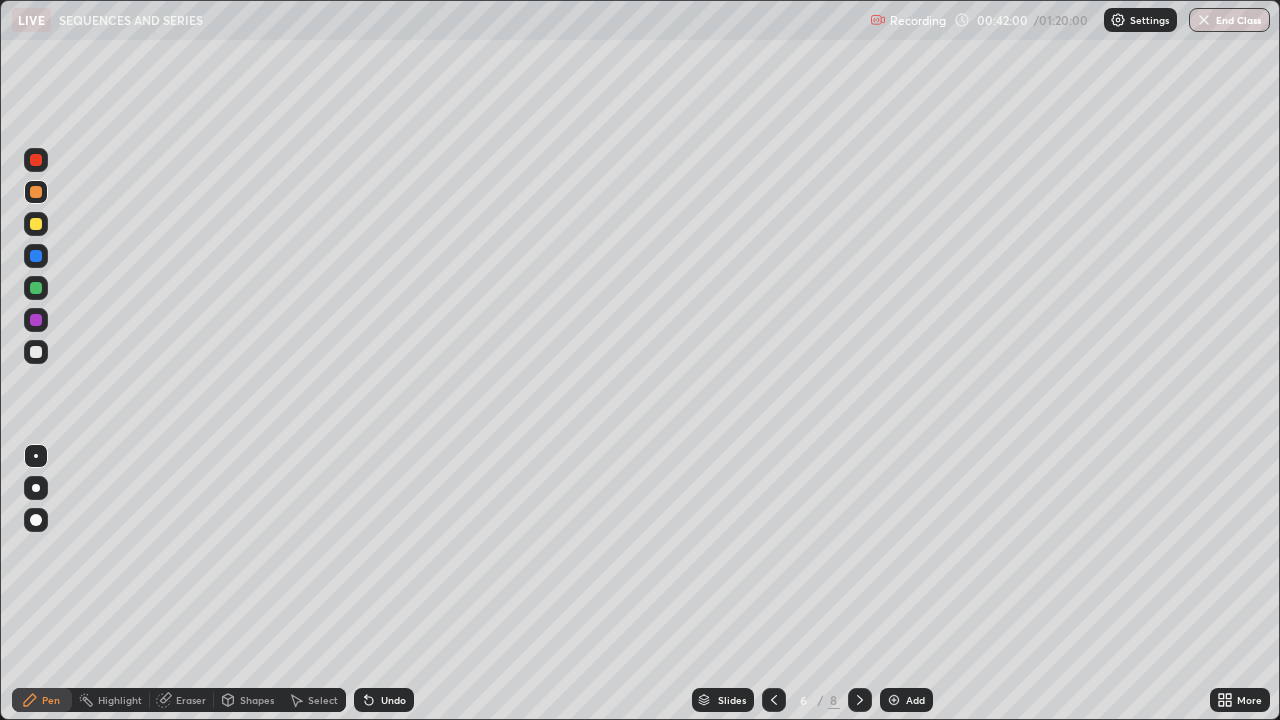 click at bounding box center (36, 352) 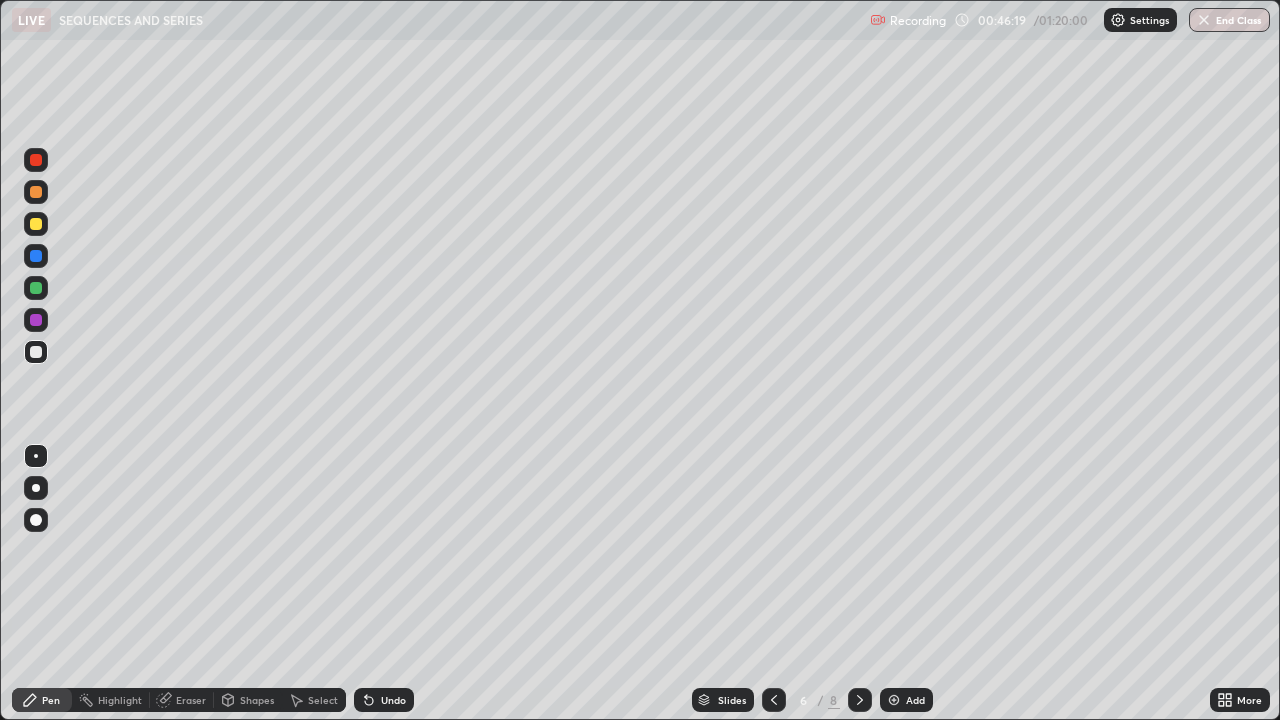 click on "Eraser" at bounding box center [191, 700] 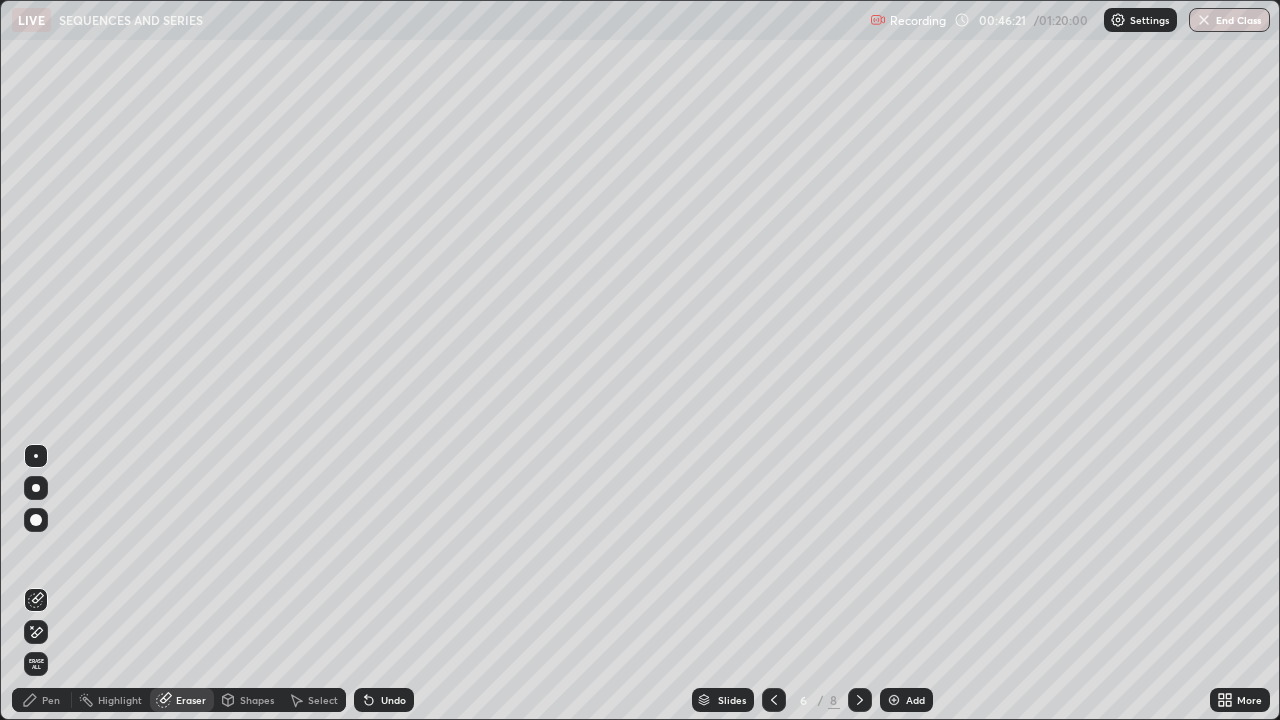 click on "Eraser" at bounding box center [191, 700] 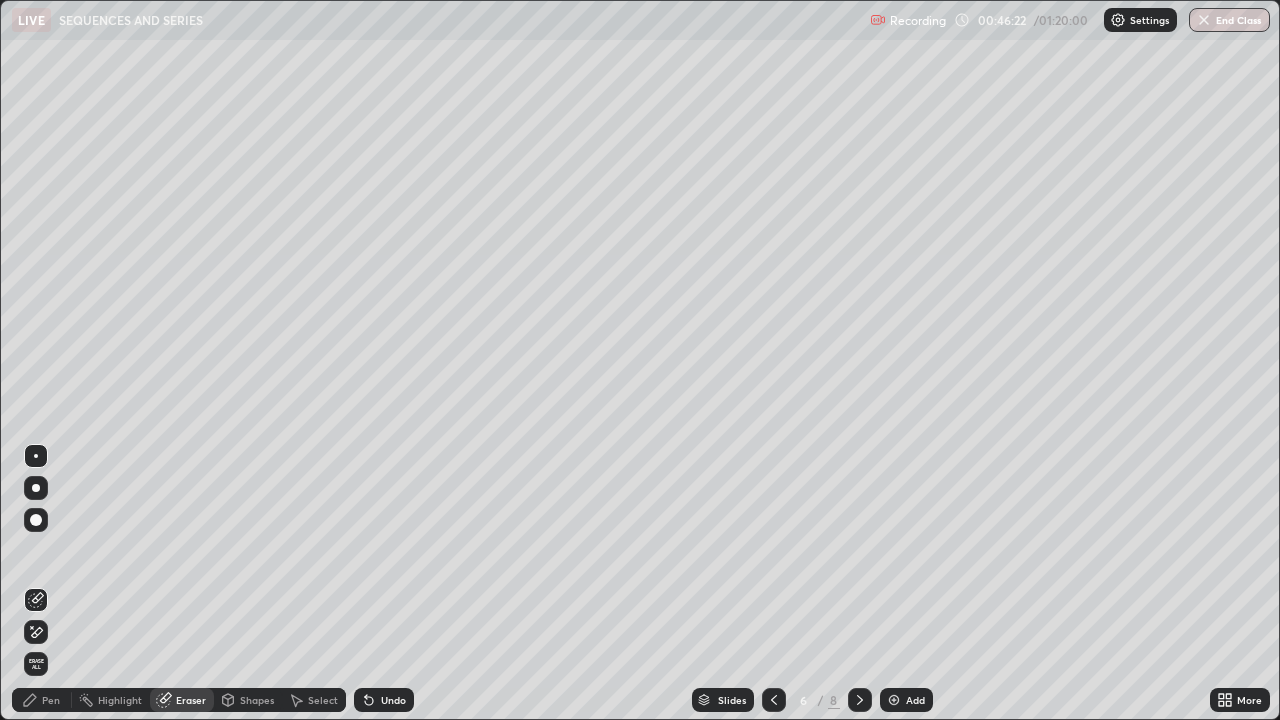 click on "Pen" at bounding box center [51, 700] 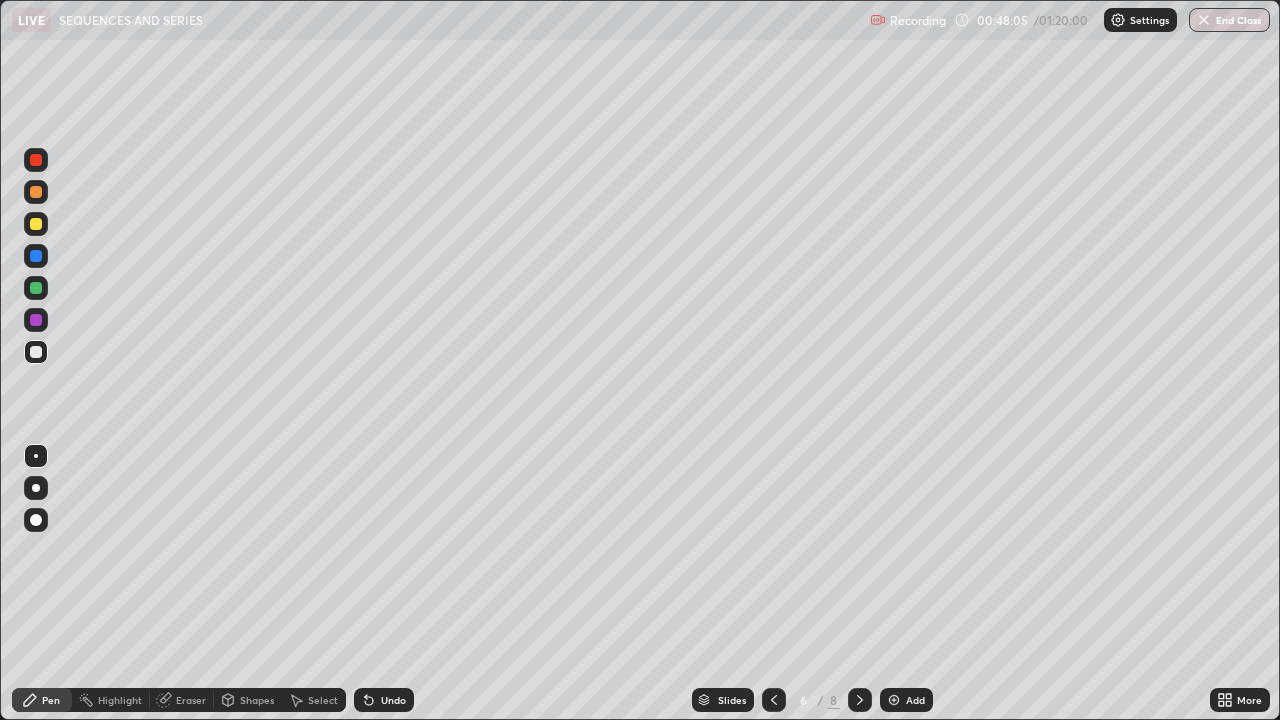 click at bounding box center (894, 700) 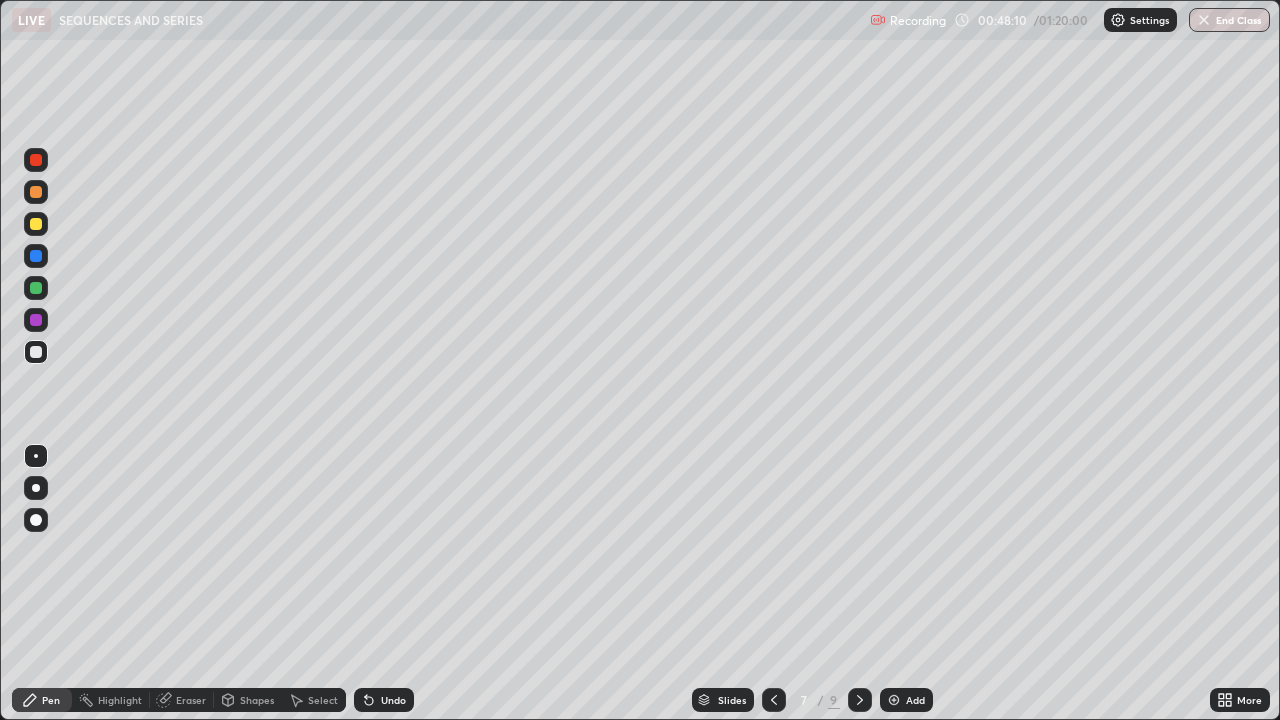click at bounding box center (774, 700) 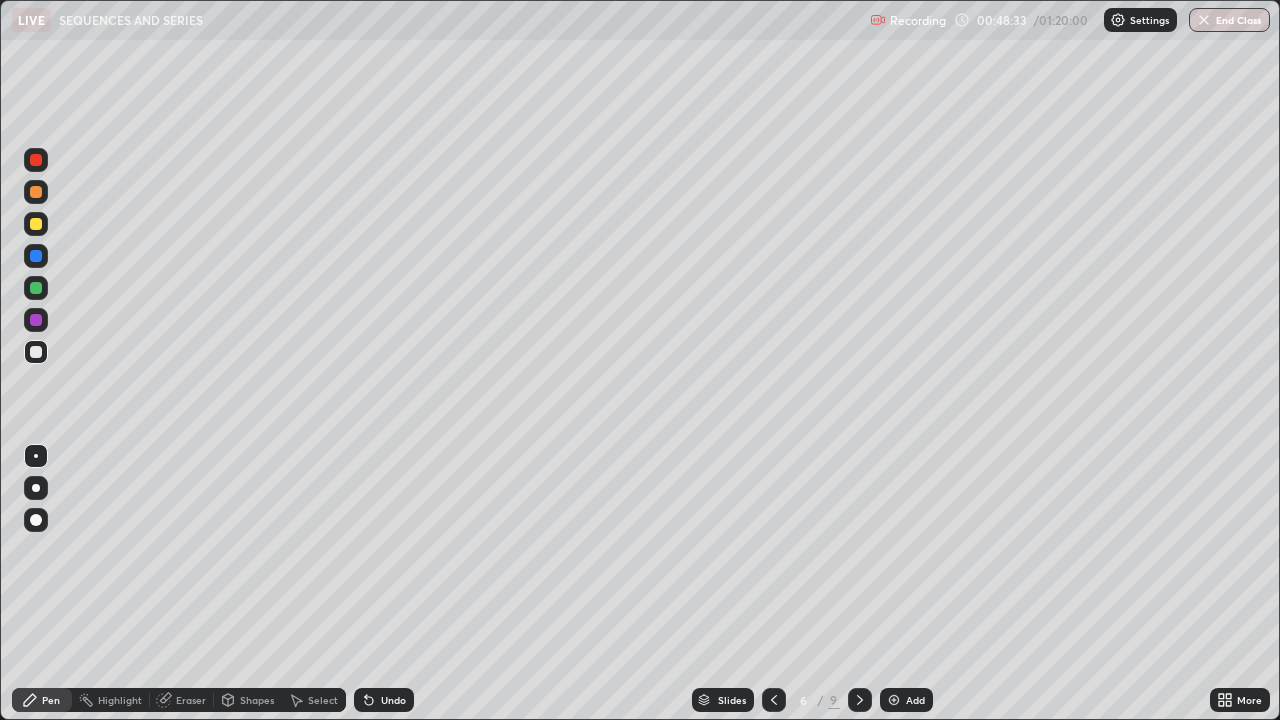 click on "Add" at bounding box center (906, 700) 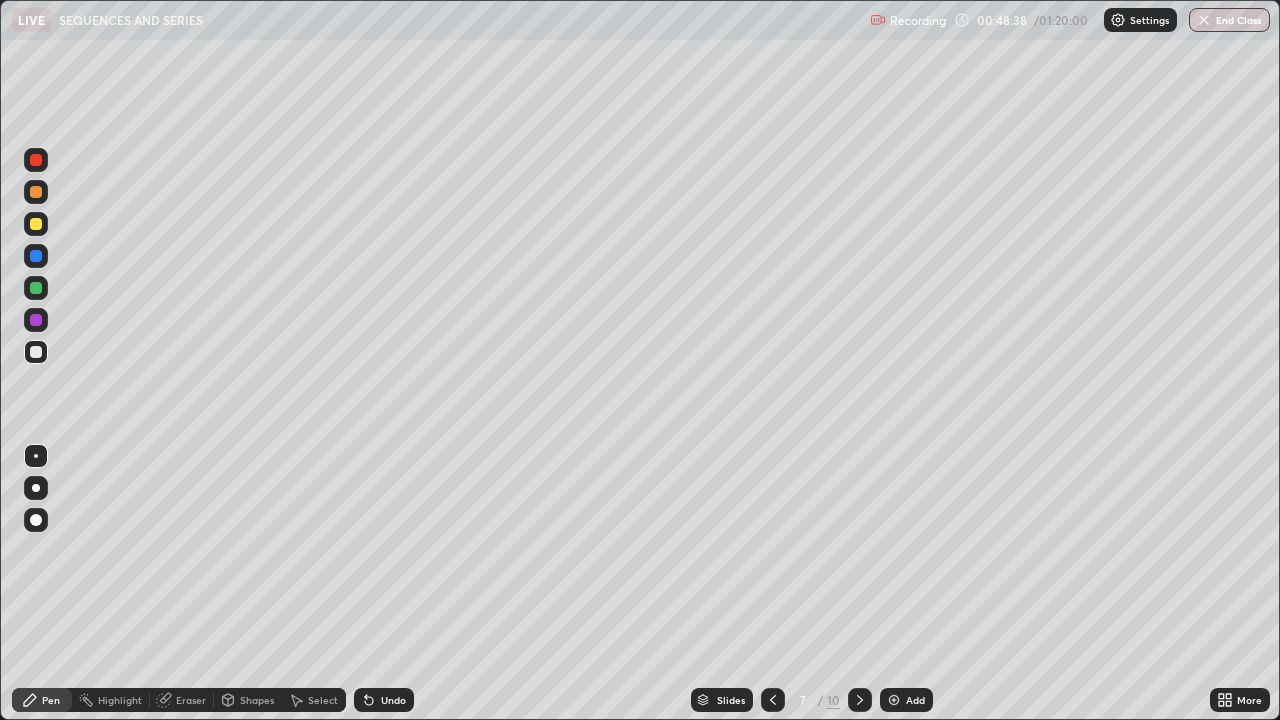 click at bounding box center [773, 700] 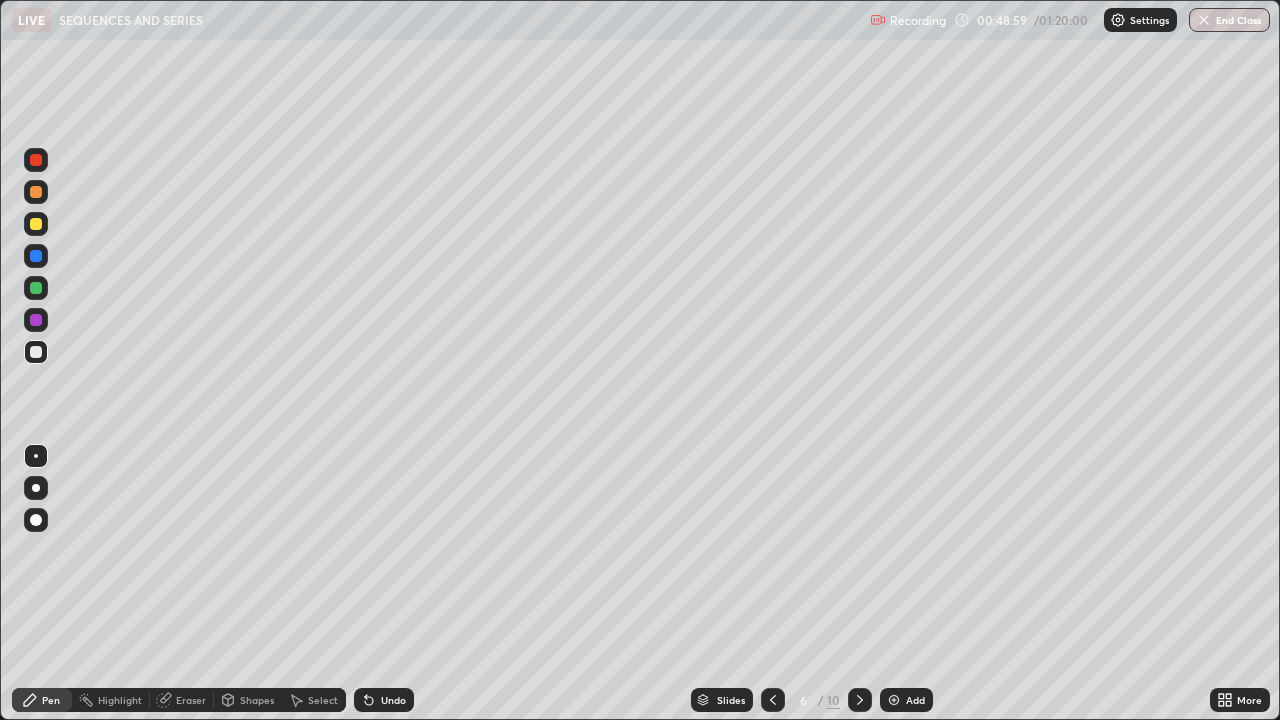click at bounding box center [894, 700] 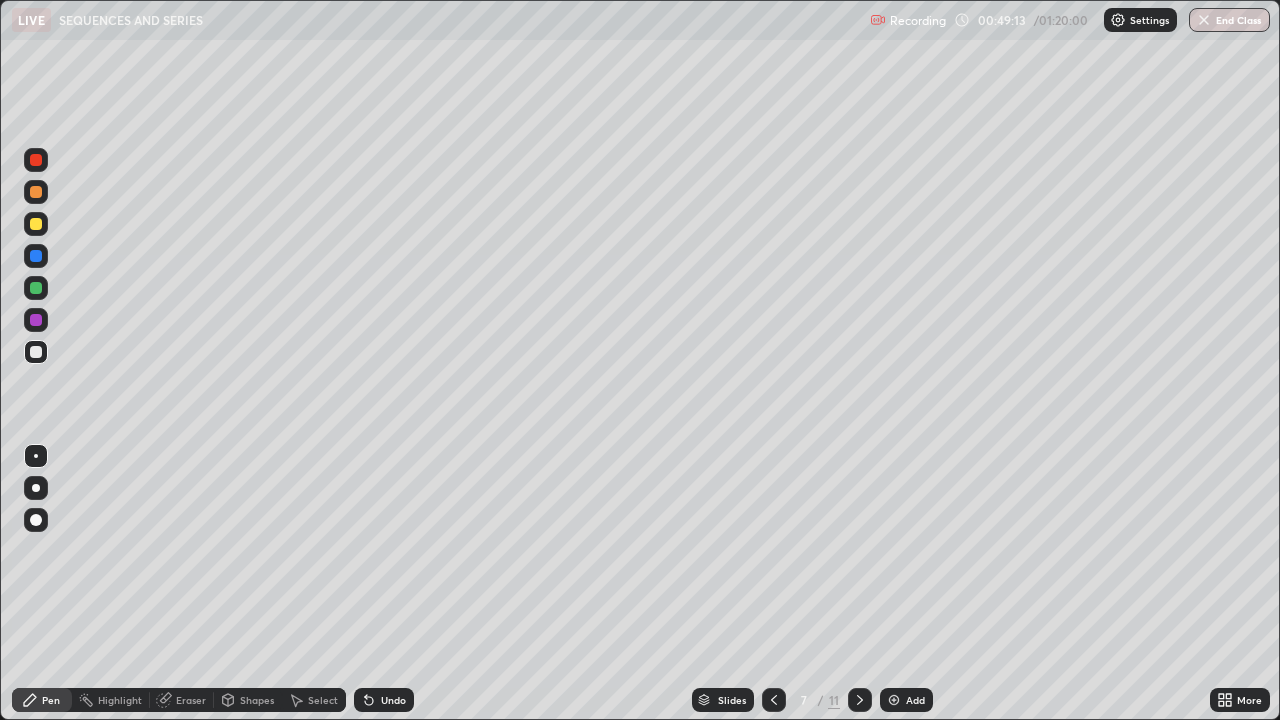 click at bounding box center [36, 320] 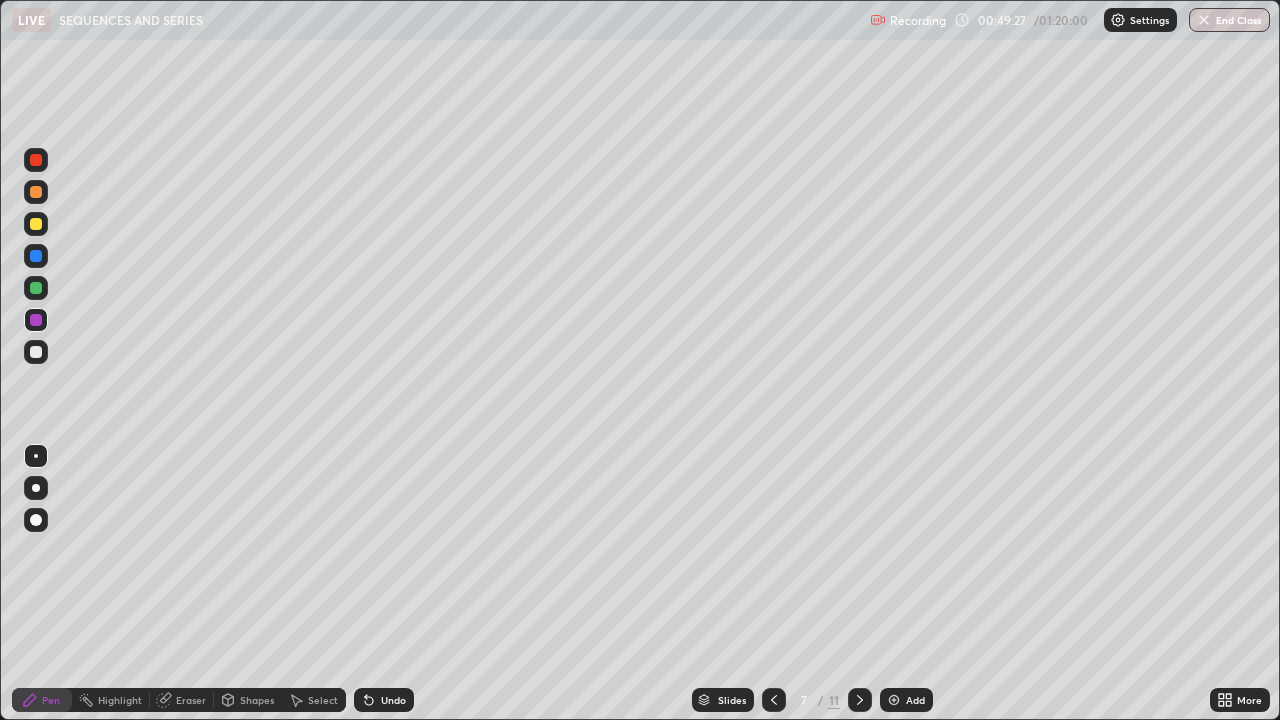 click at bounding box center [36, 352] 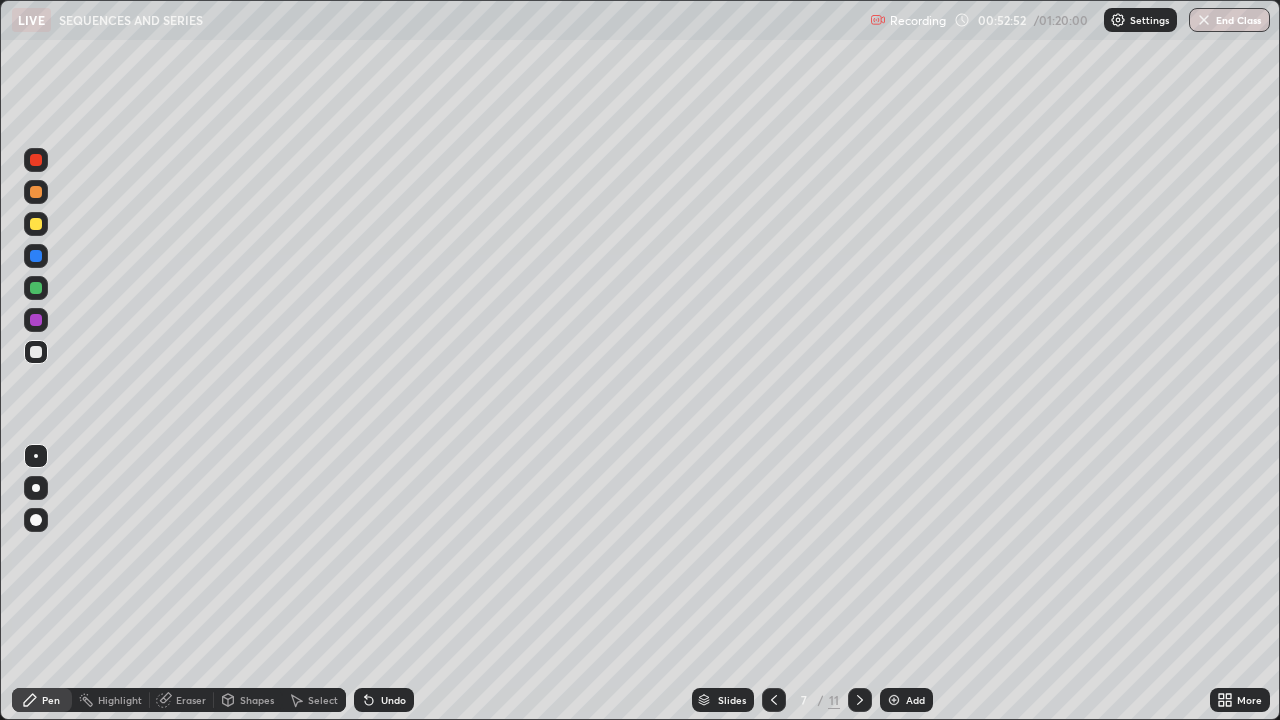 click at bounding box center (36, 320) 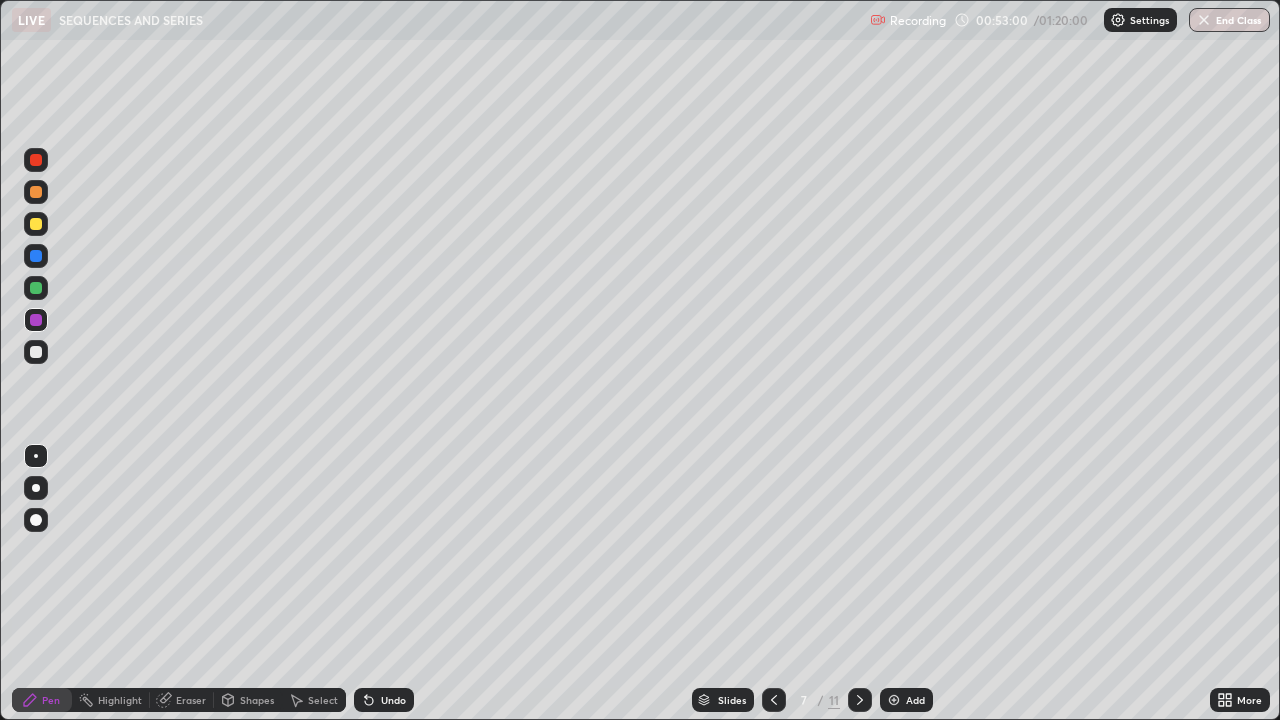 click at bounding box center [36, 320] 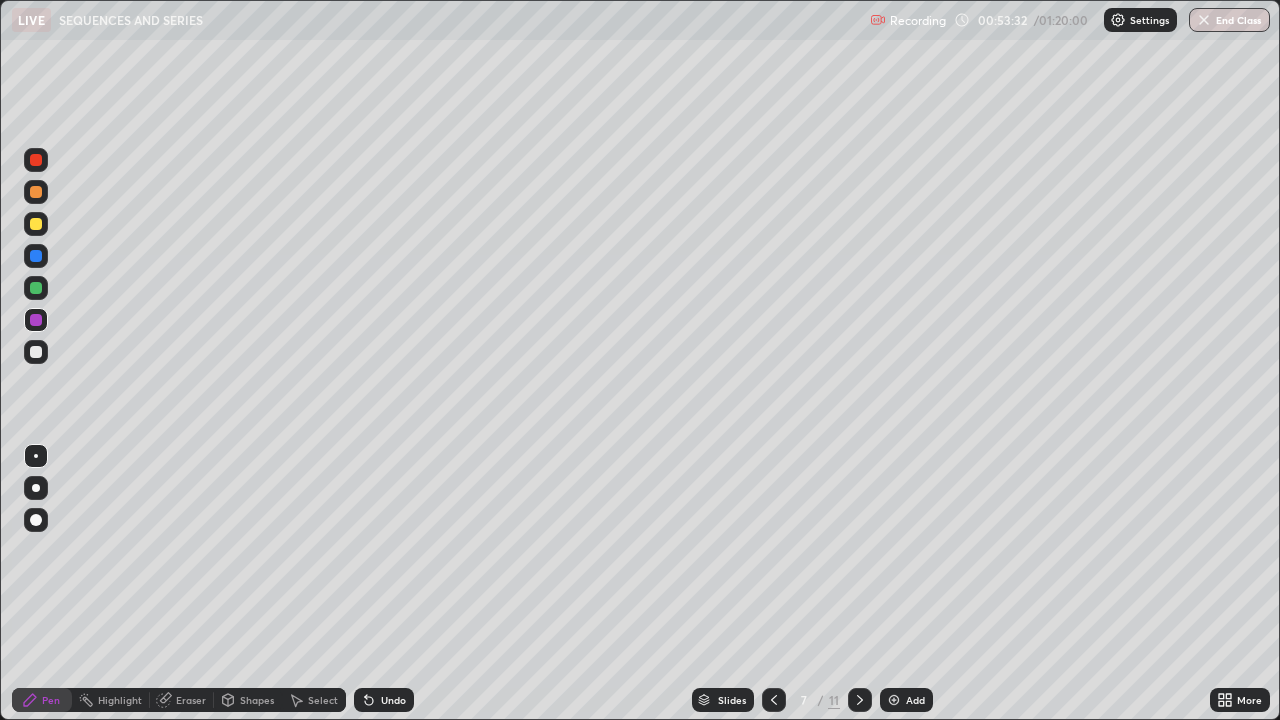 click at bounding box center (36, 352) 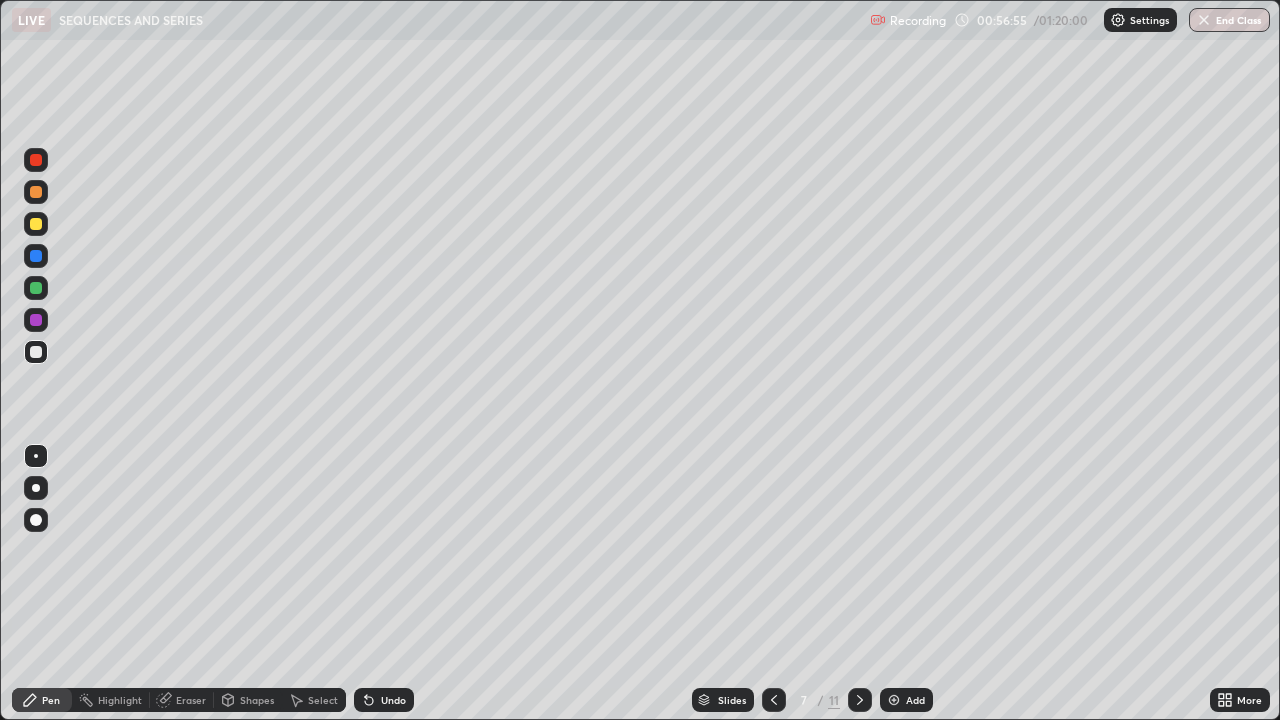click on "Undo" at bounding box center (393, 700) 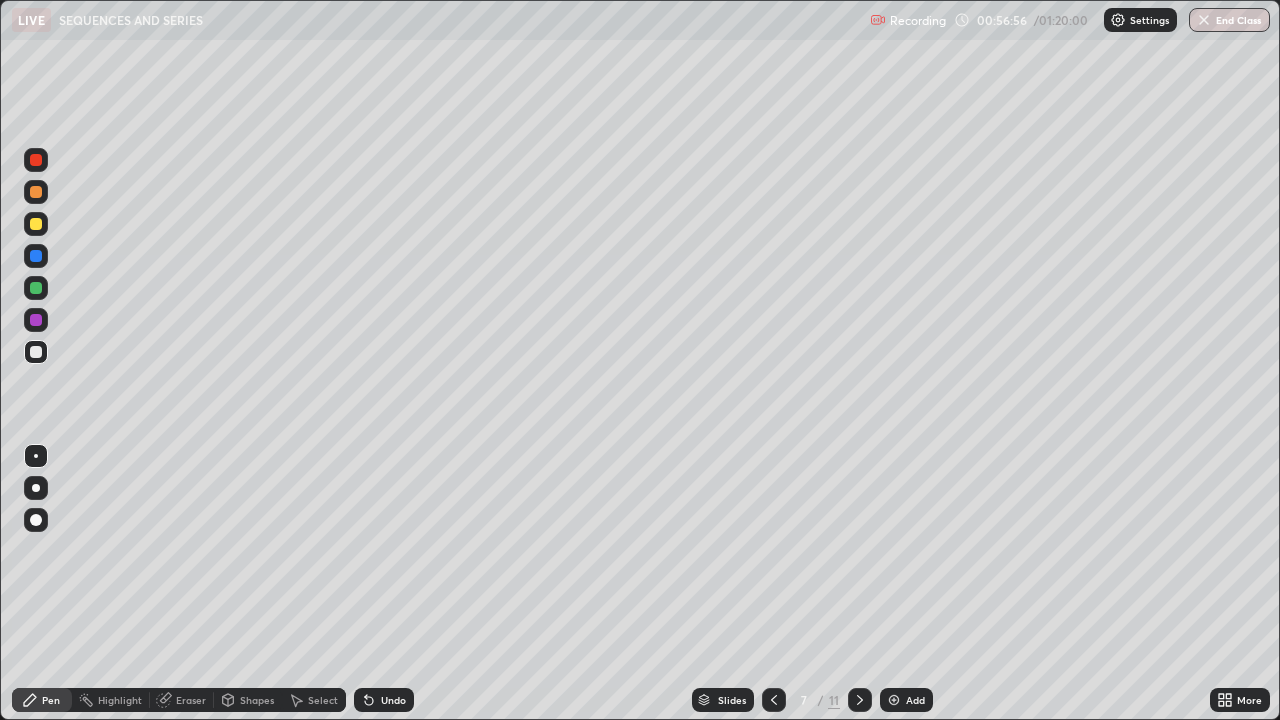 click on "Eraser" at bounding box center (191, 700) 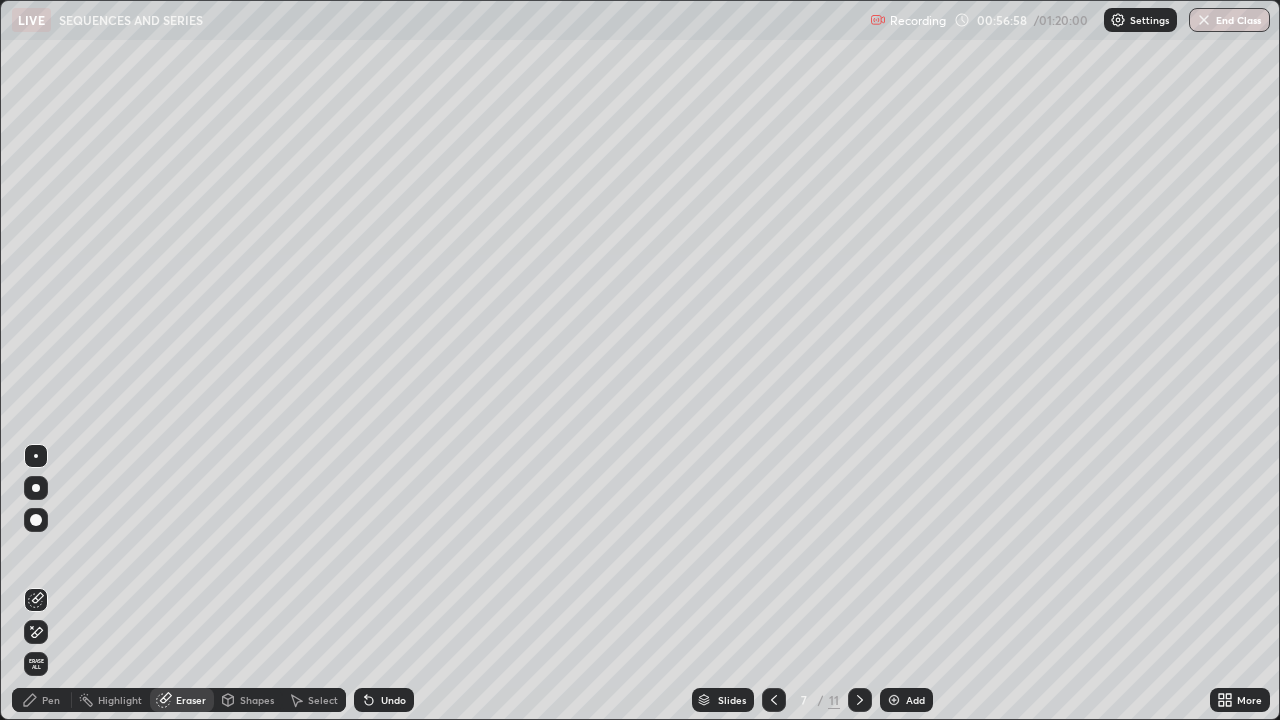 click on "Pen" at bounding box center [51, 700] 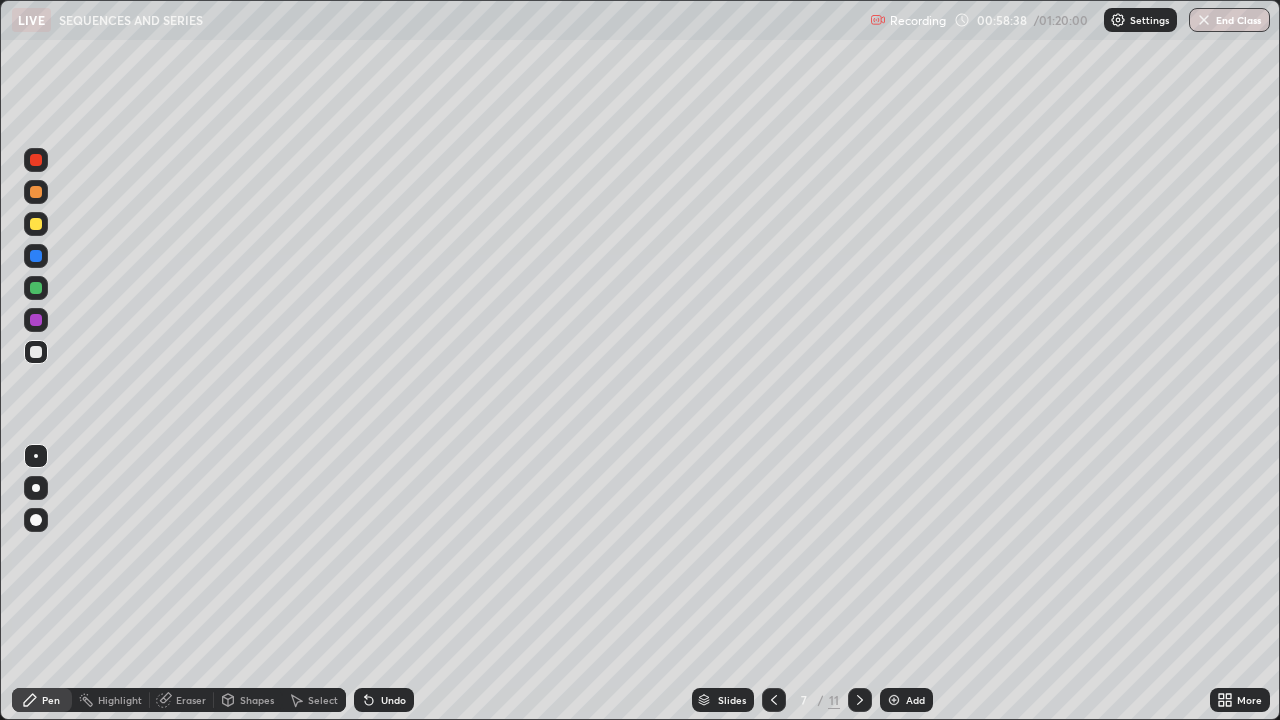 click at bounding box center [36, 320] 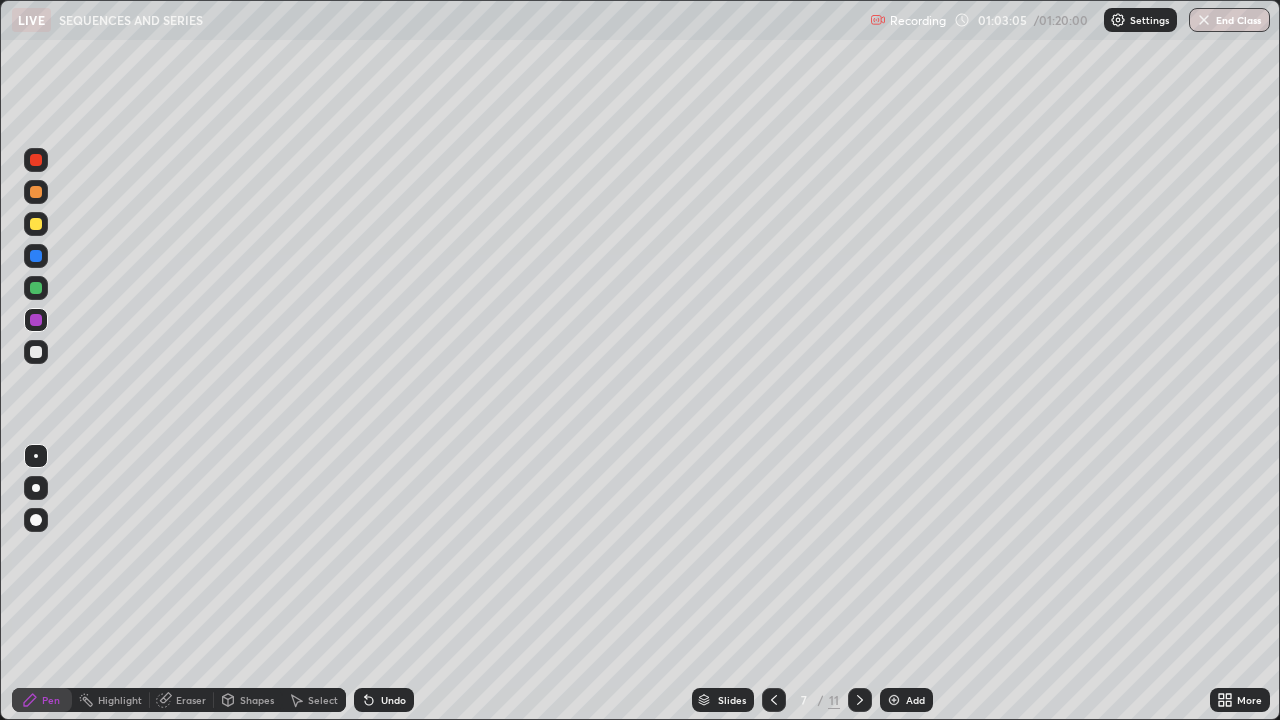 click at bounding box center (894, 700) 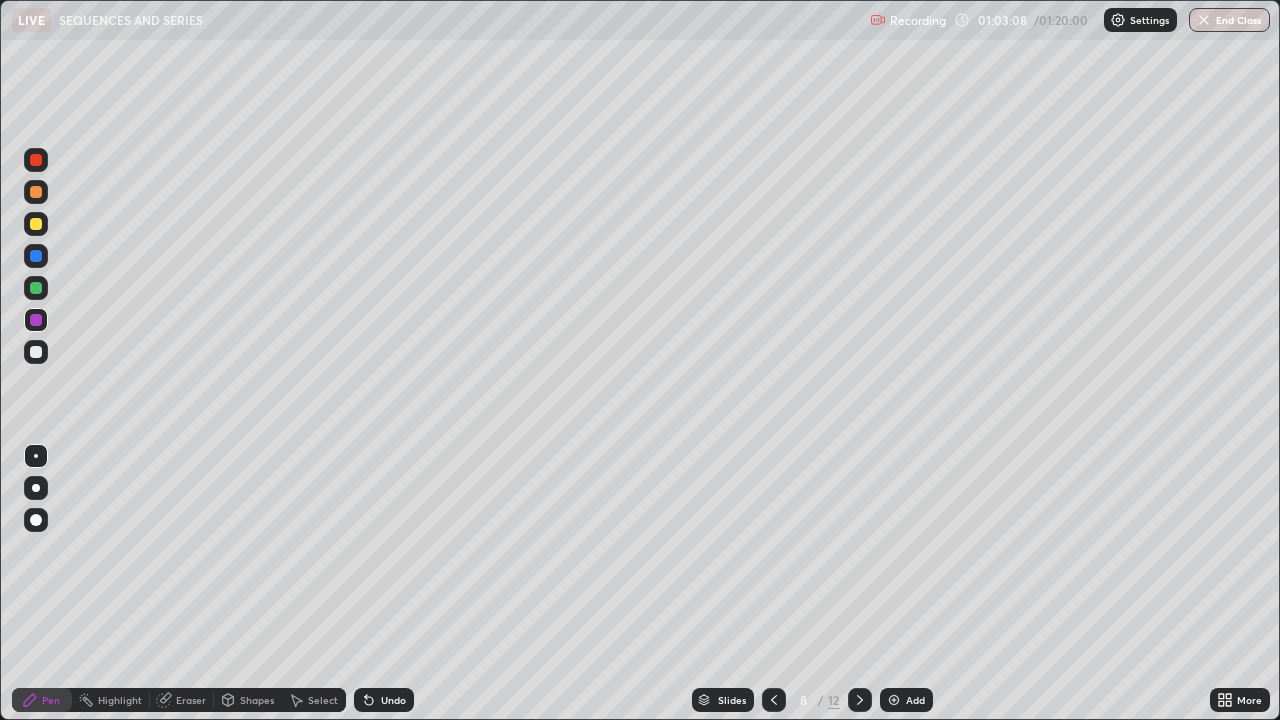 click at bounding box center (36, 352) 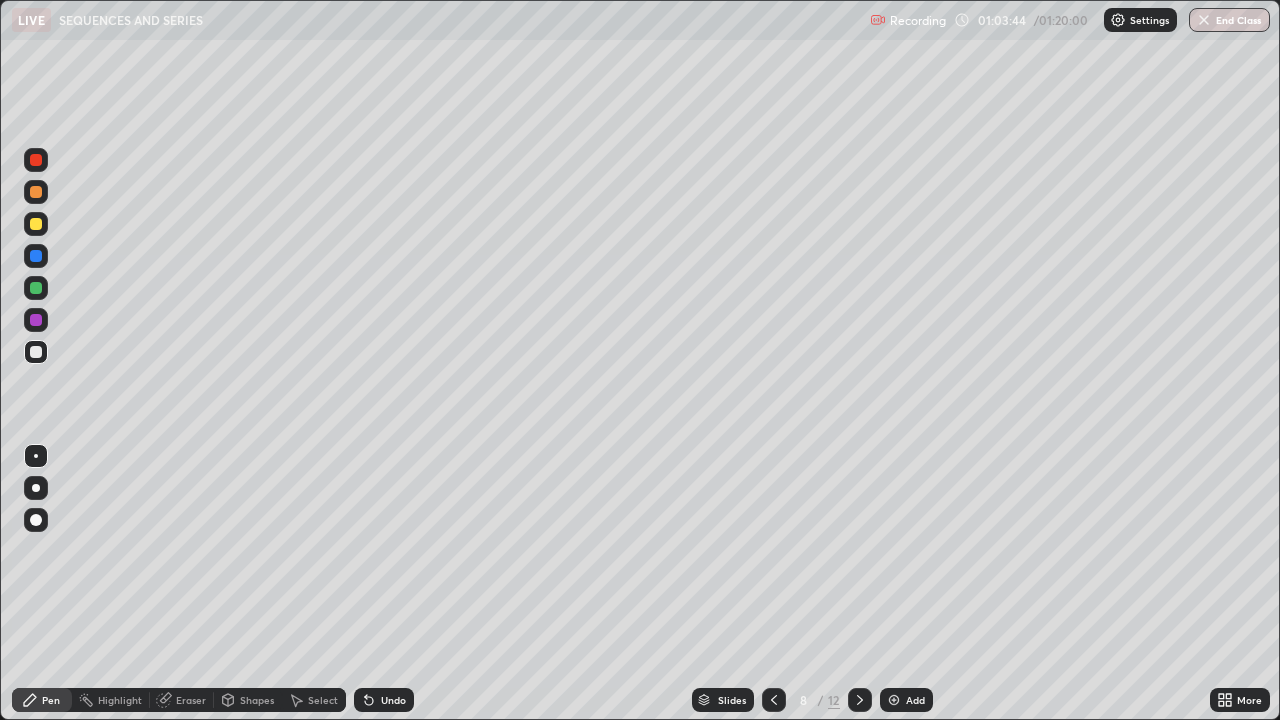 click at bounding box center (36, 320) 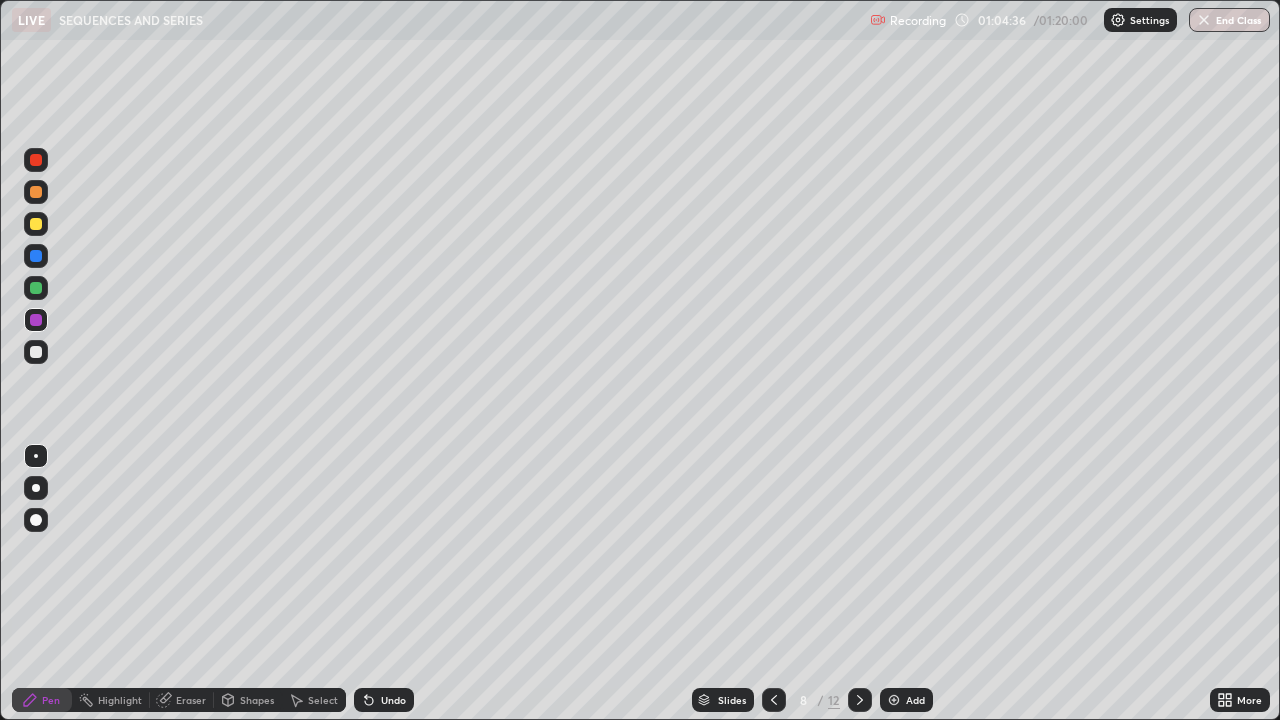 click at bounding box center (36, 352) 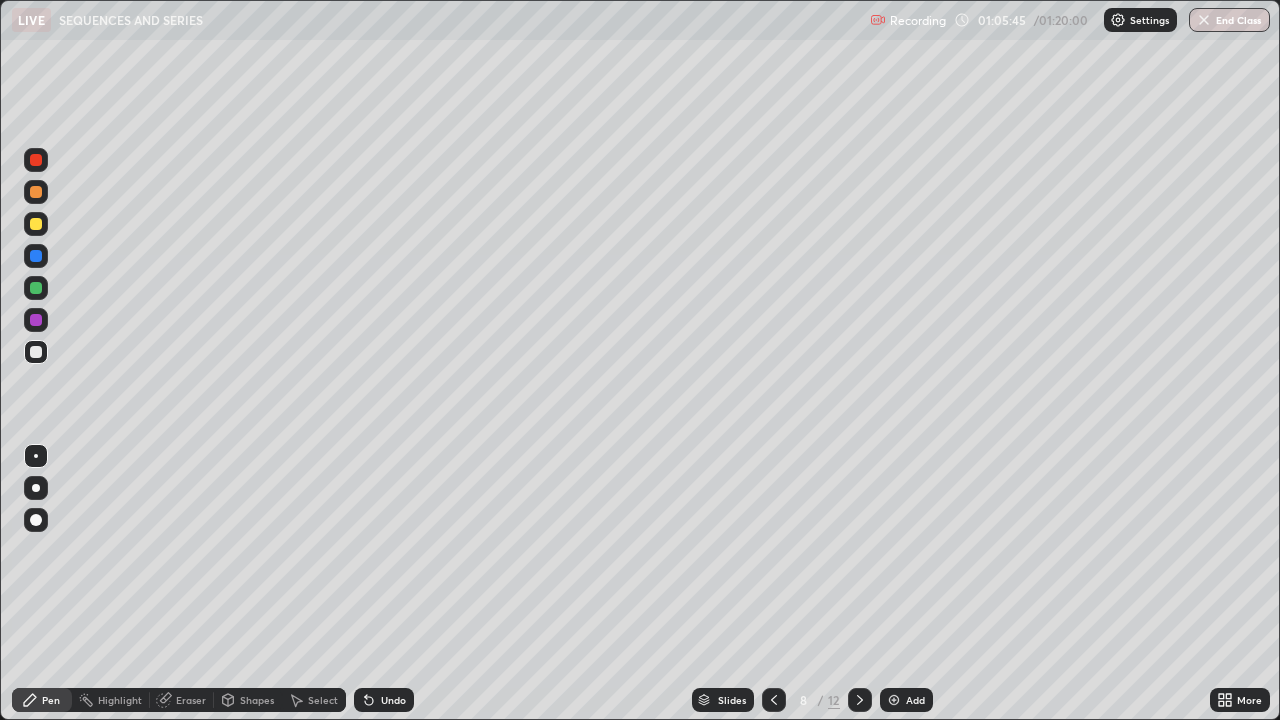 click on "Eraser" at bounding box center [191, 700] 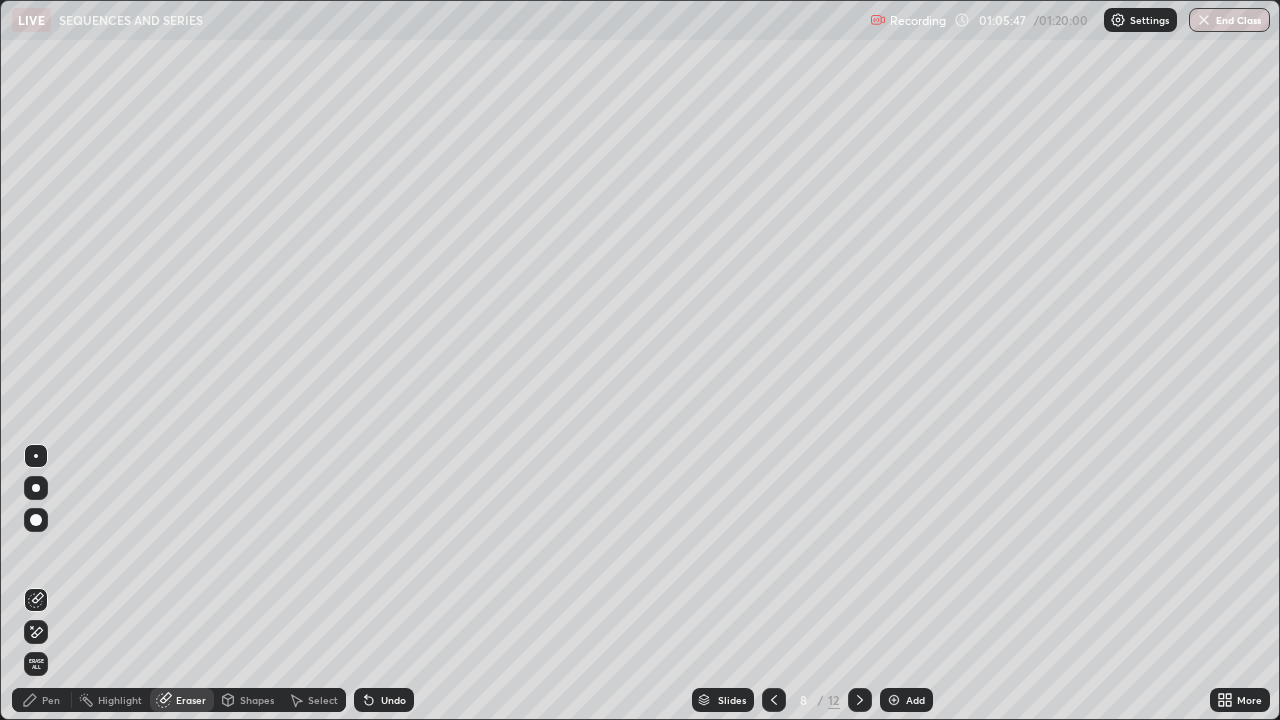 click on "Pen" at bounding box center [51, 700] 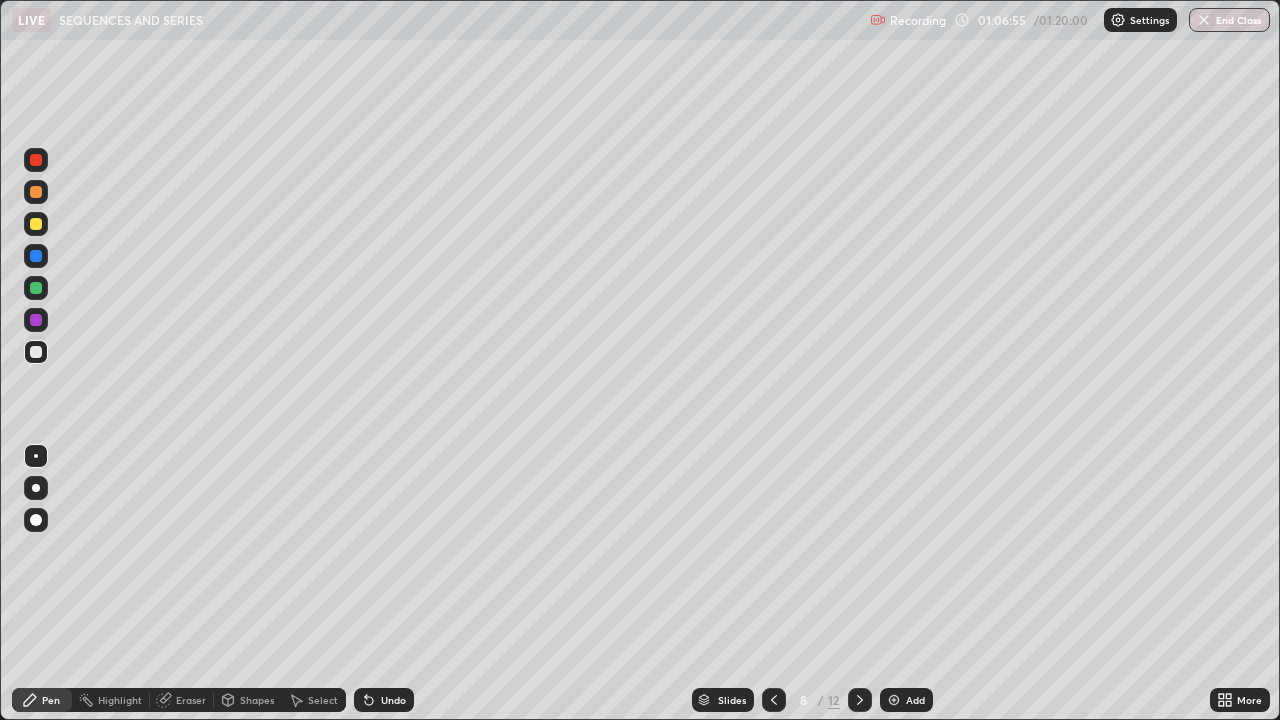 click at bounding box center (894, 700) 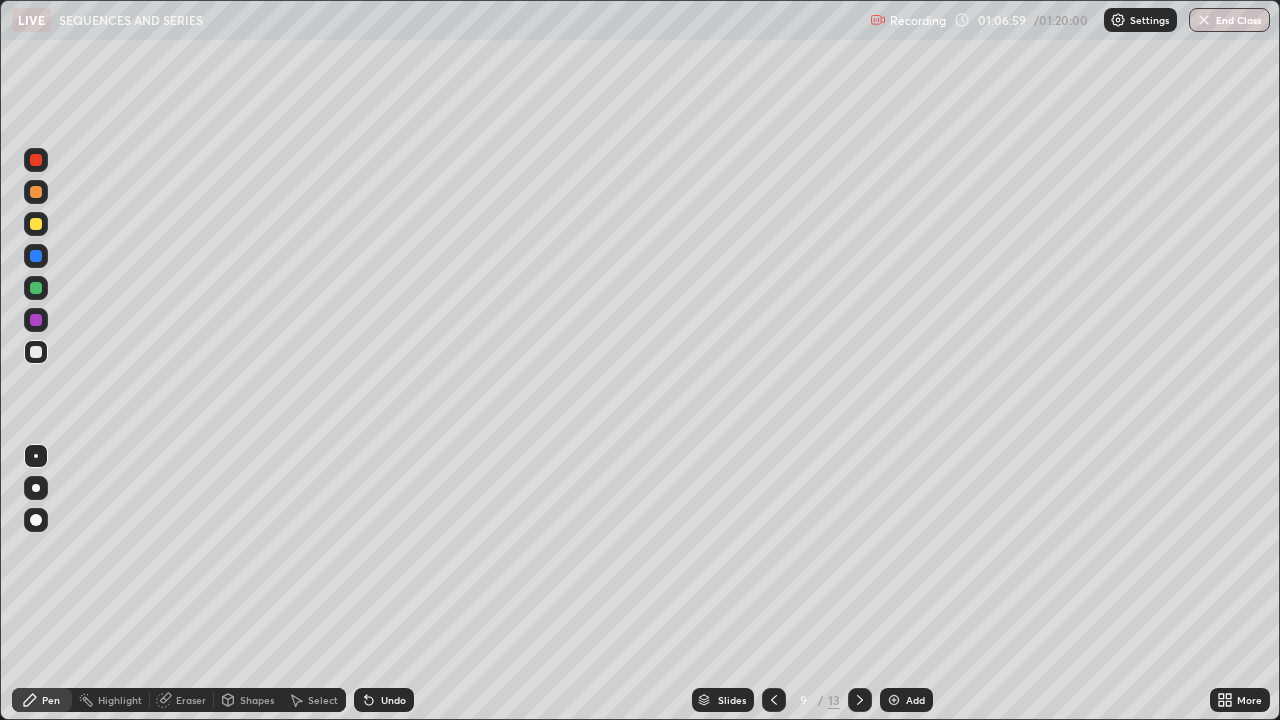 click 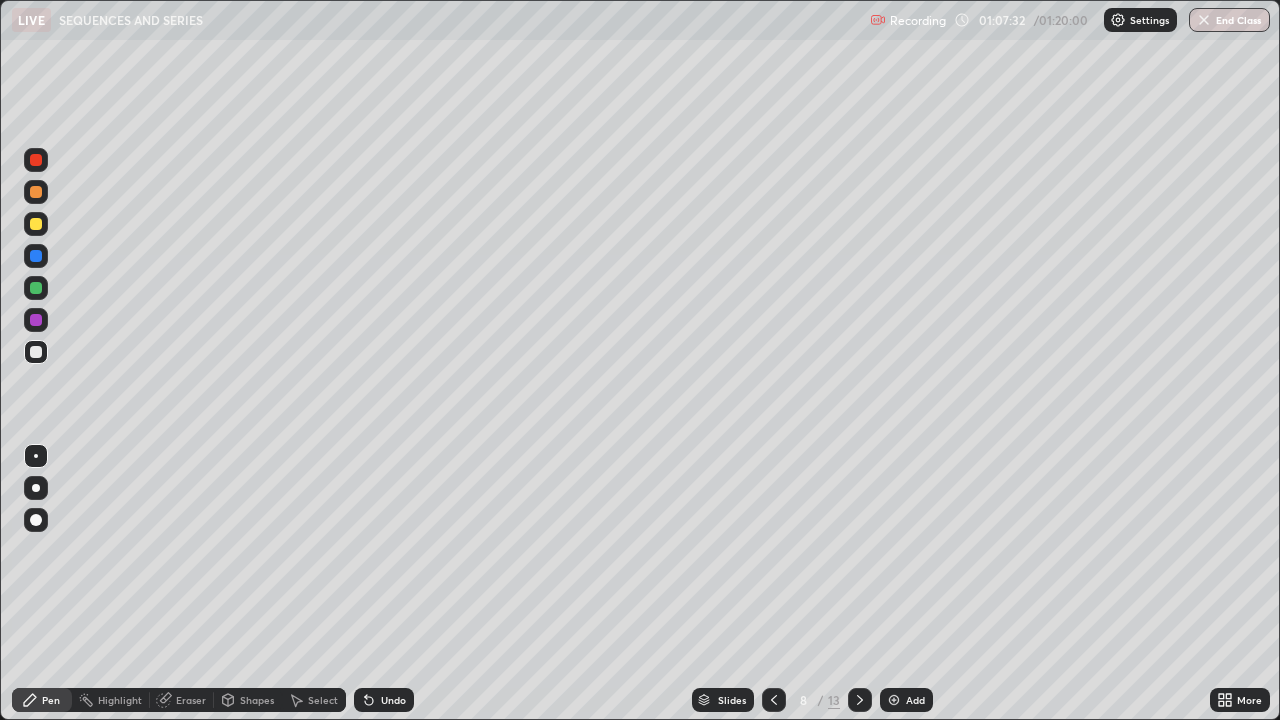 click at bounding box center [894, 700] 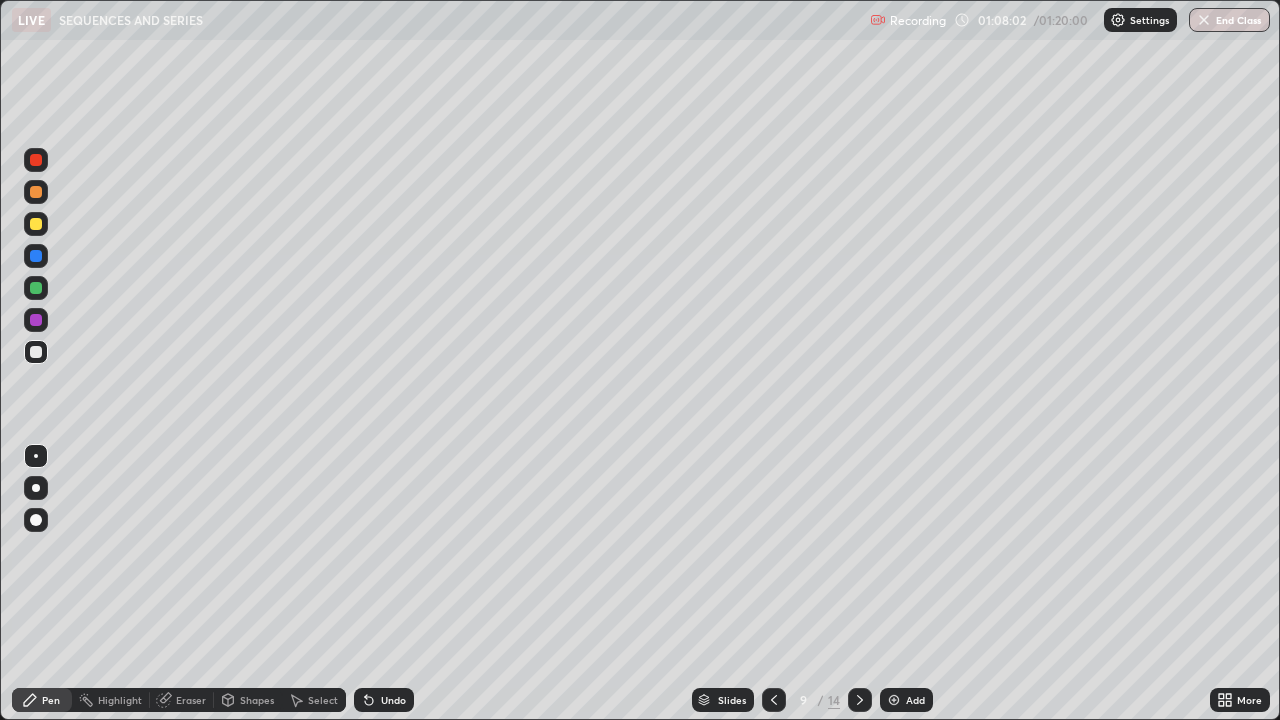 click on "Eraser" at bounding box center [191, 700] 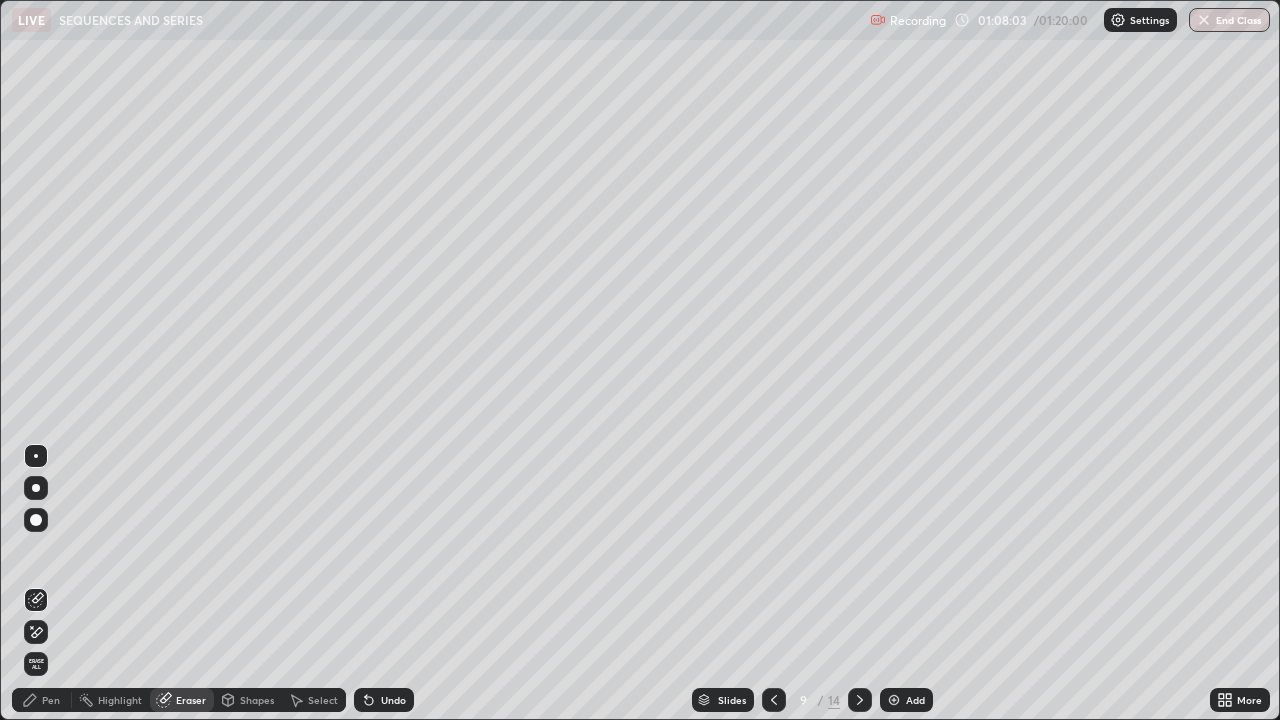 click on "Pen" at bounding box center (51, 700) 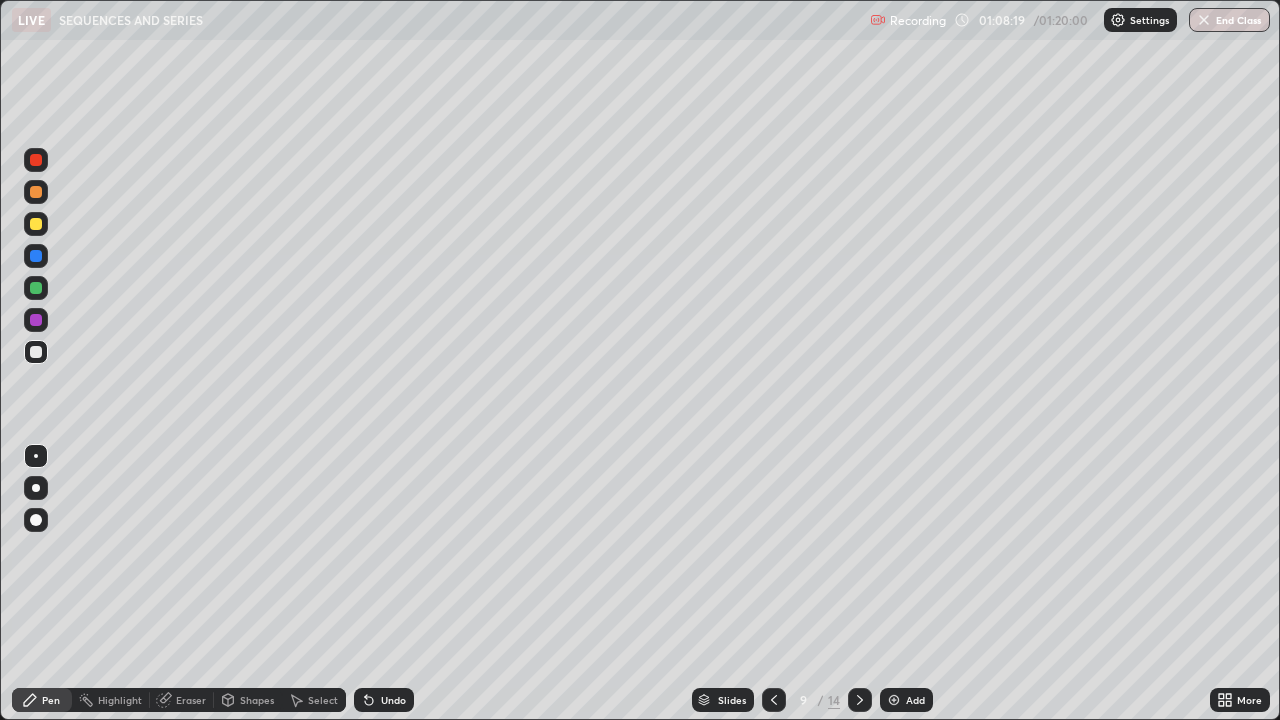 click on "Eraser" at bounding box center (182, 700) 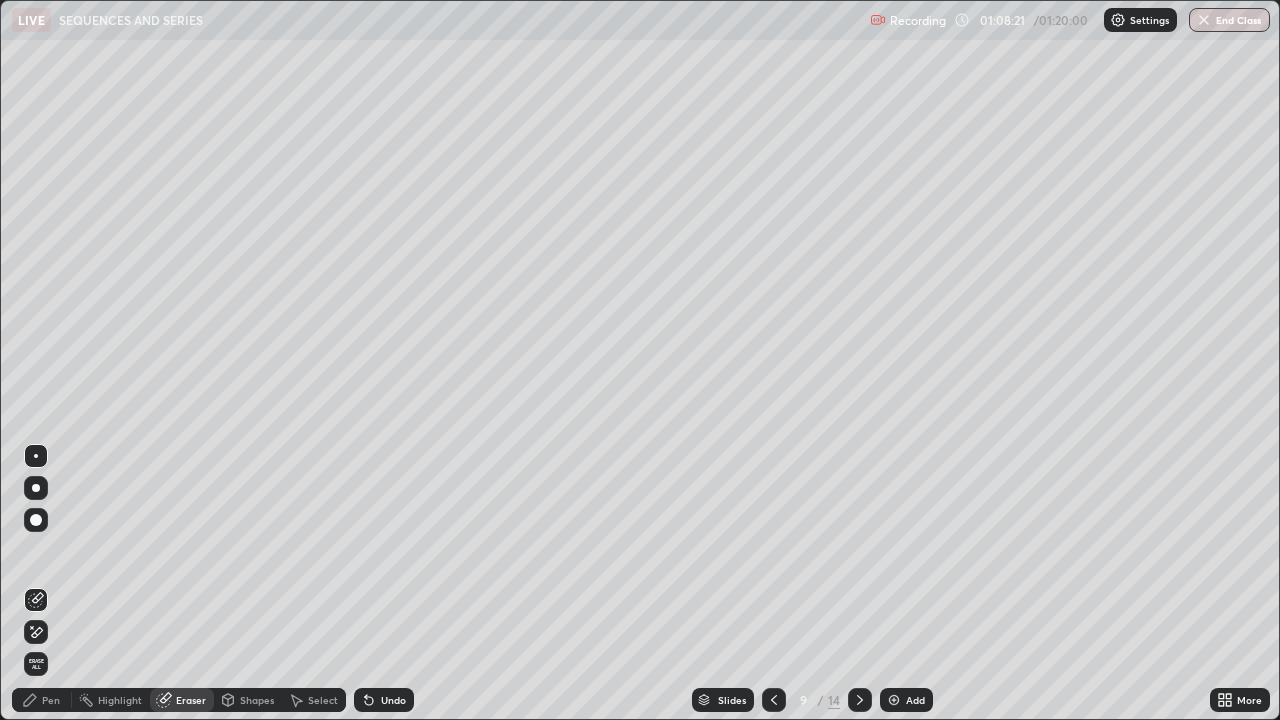 click on "Pen" at bounding box center (51, 700) 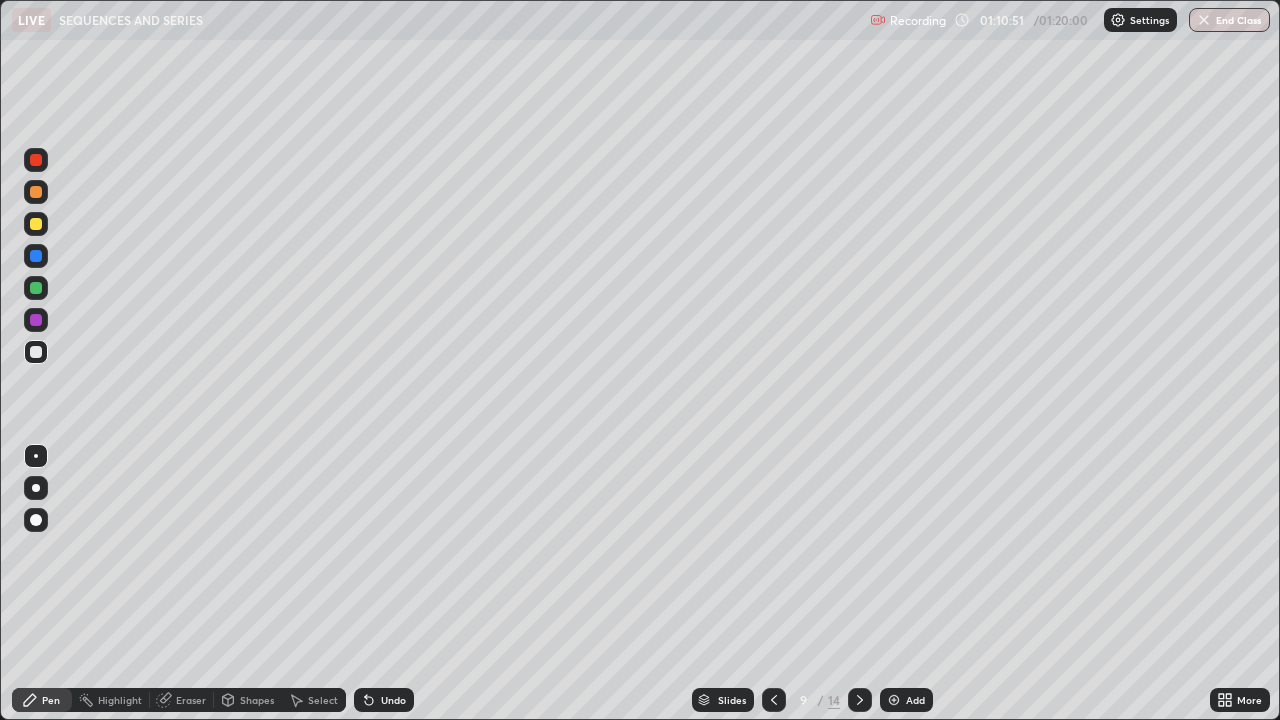 click at bounding box center [36, 320] 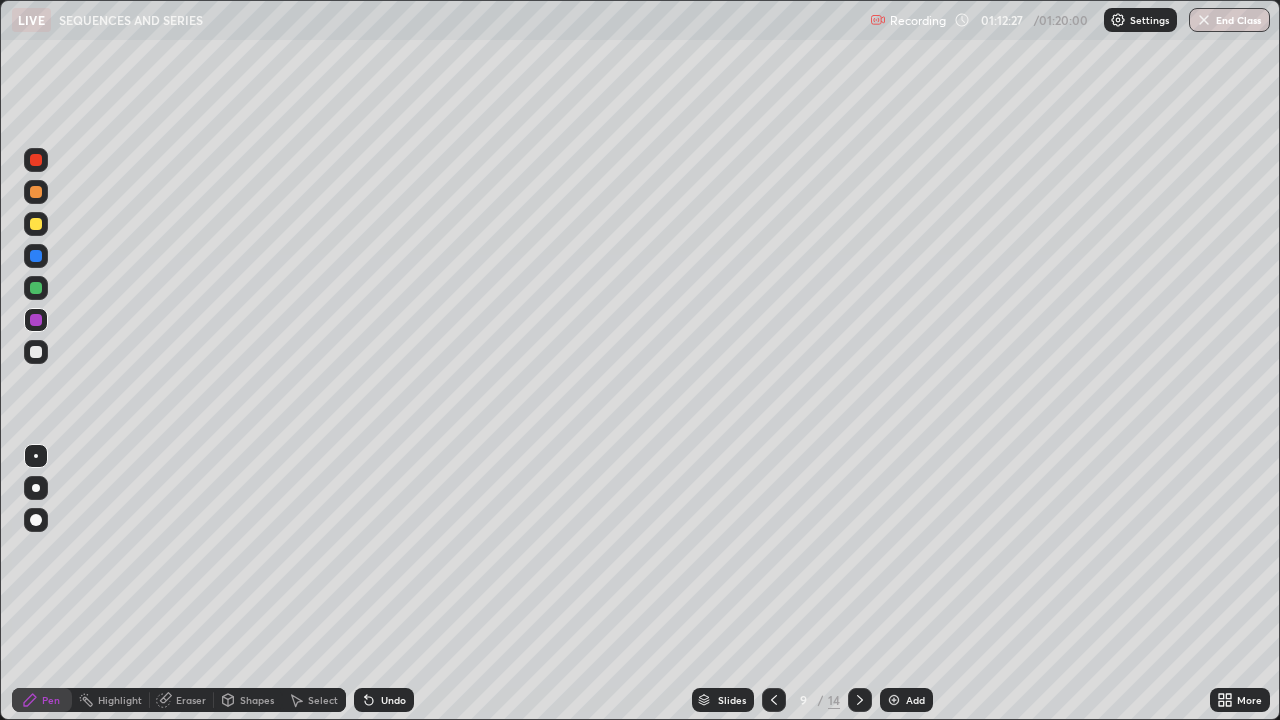 click at bounding box center (36, 352) 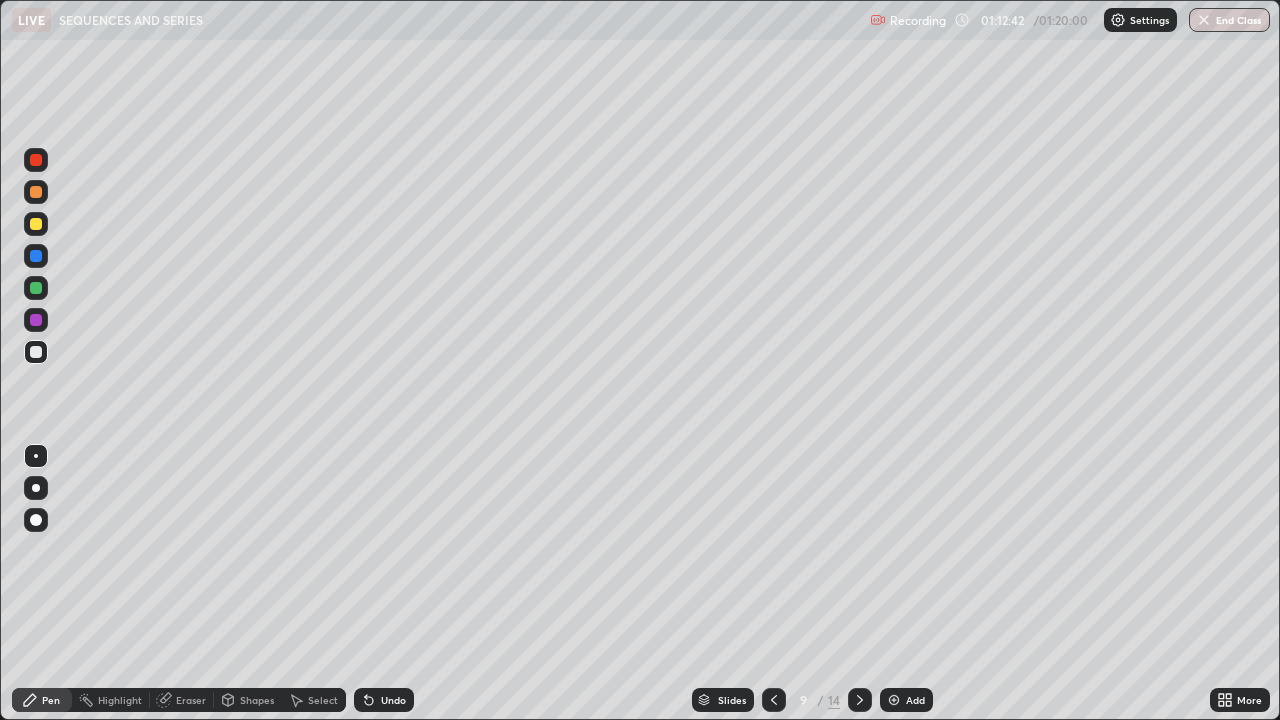 click on "Undo" at bounding box center (384, 700) 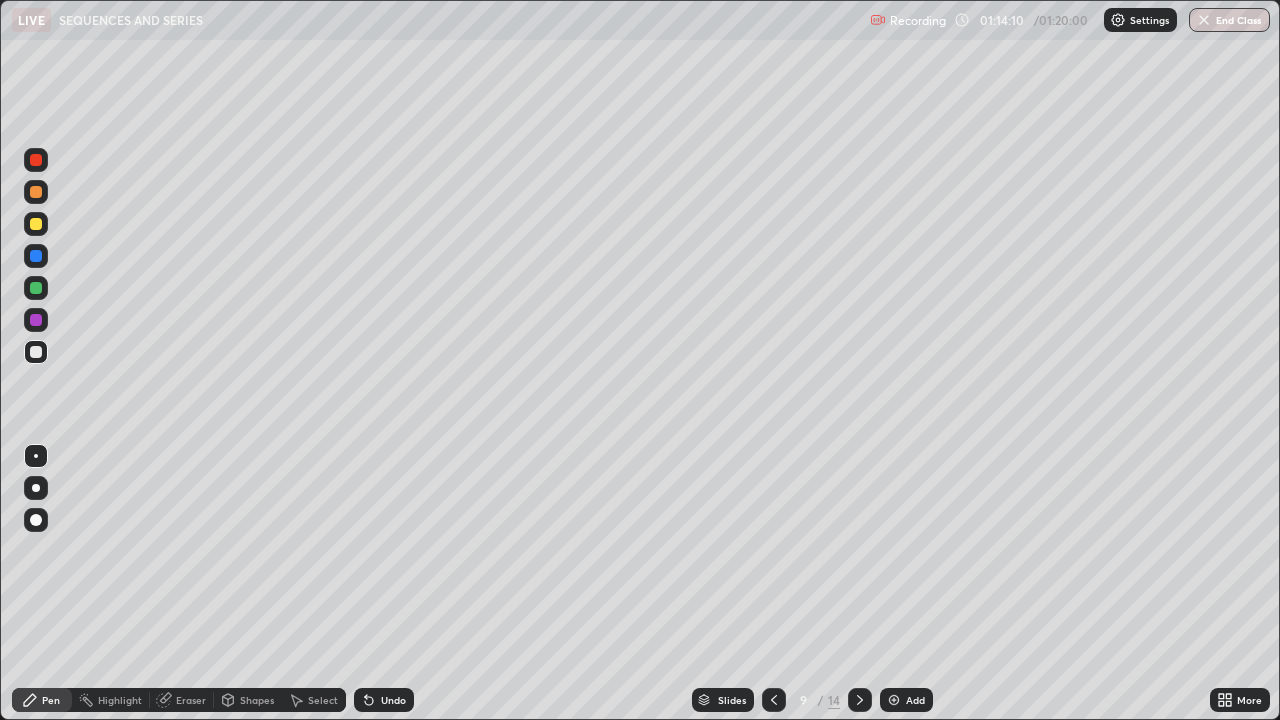 click 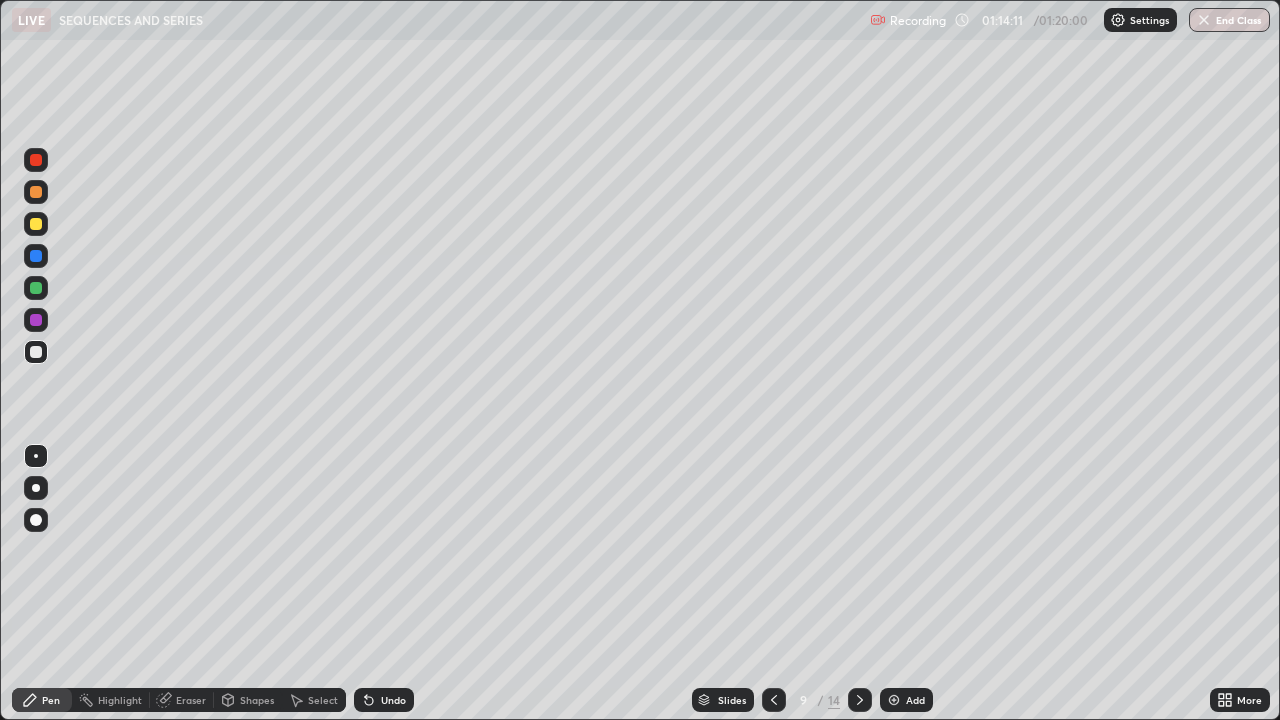click on "Undo" at bounding box center [384, 700] 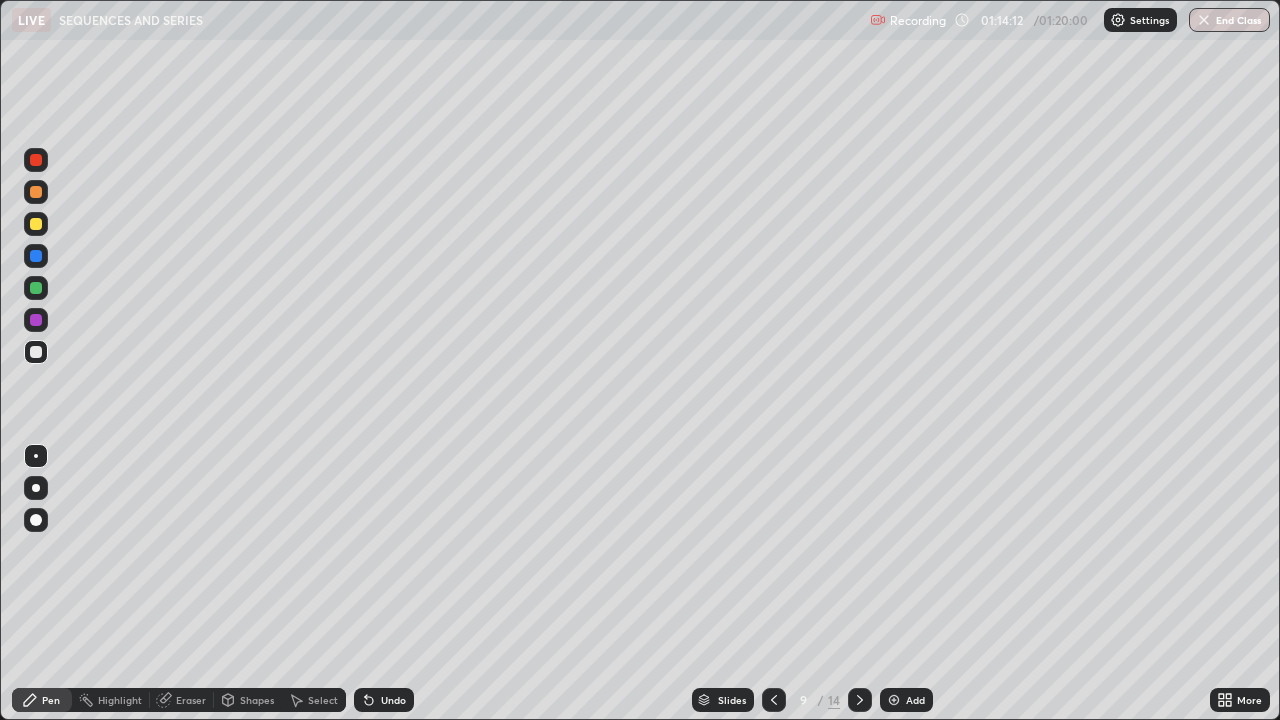 click on "Undo" at bounding box center (384, 700) 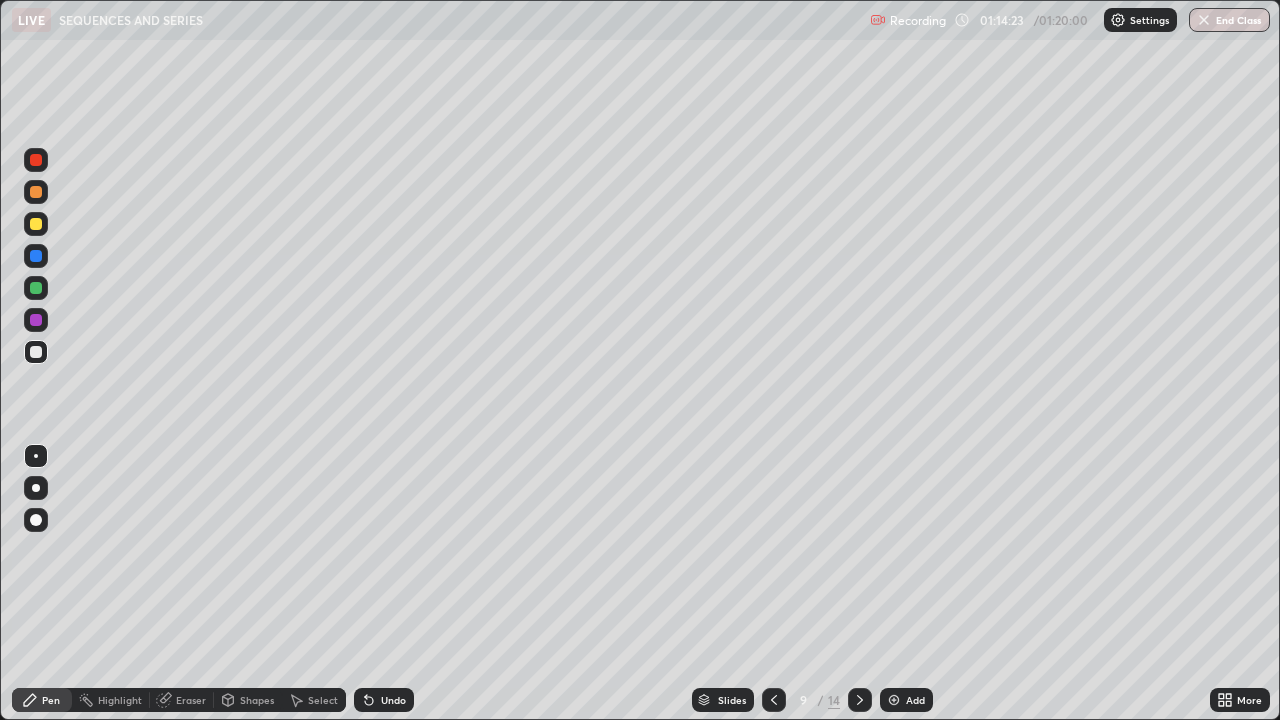 click on "Eraser" at bounding box center [191, 700] 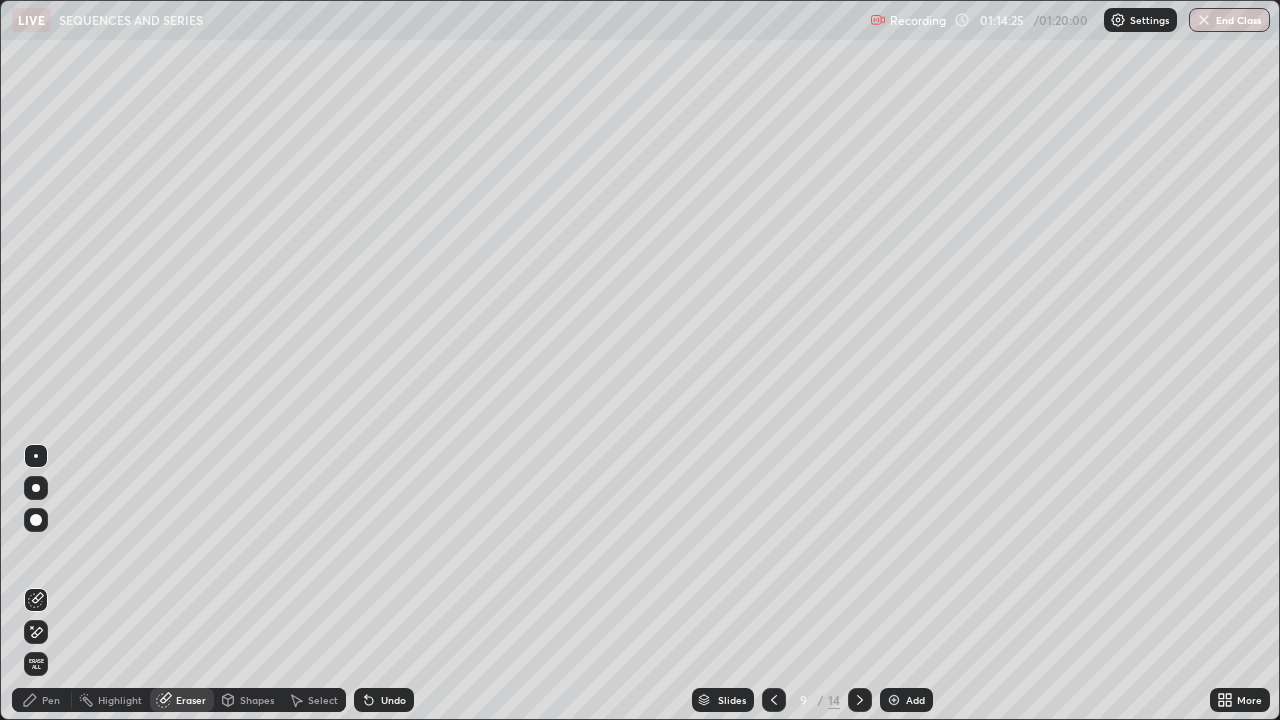 click on "Pen" at bounding box center [42, 700] 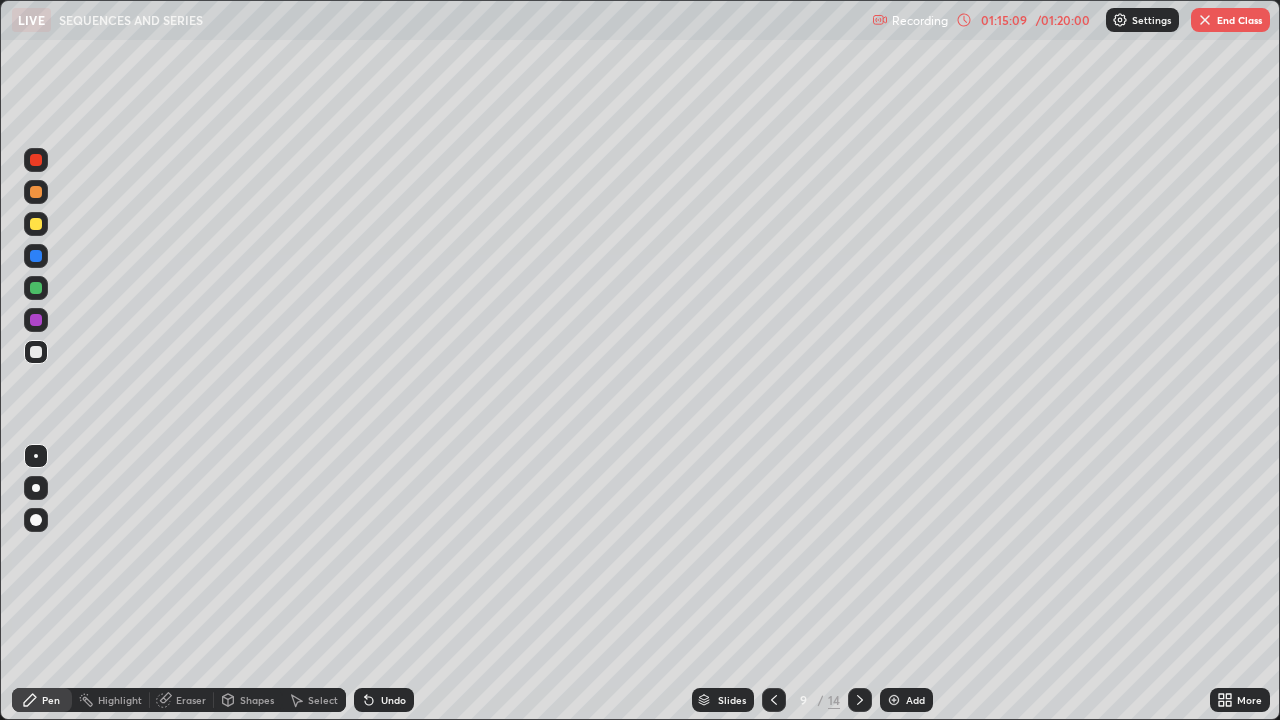 click on "Eraser" at bounding box center (191, 700) 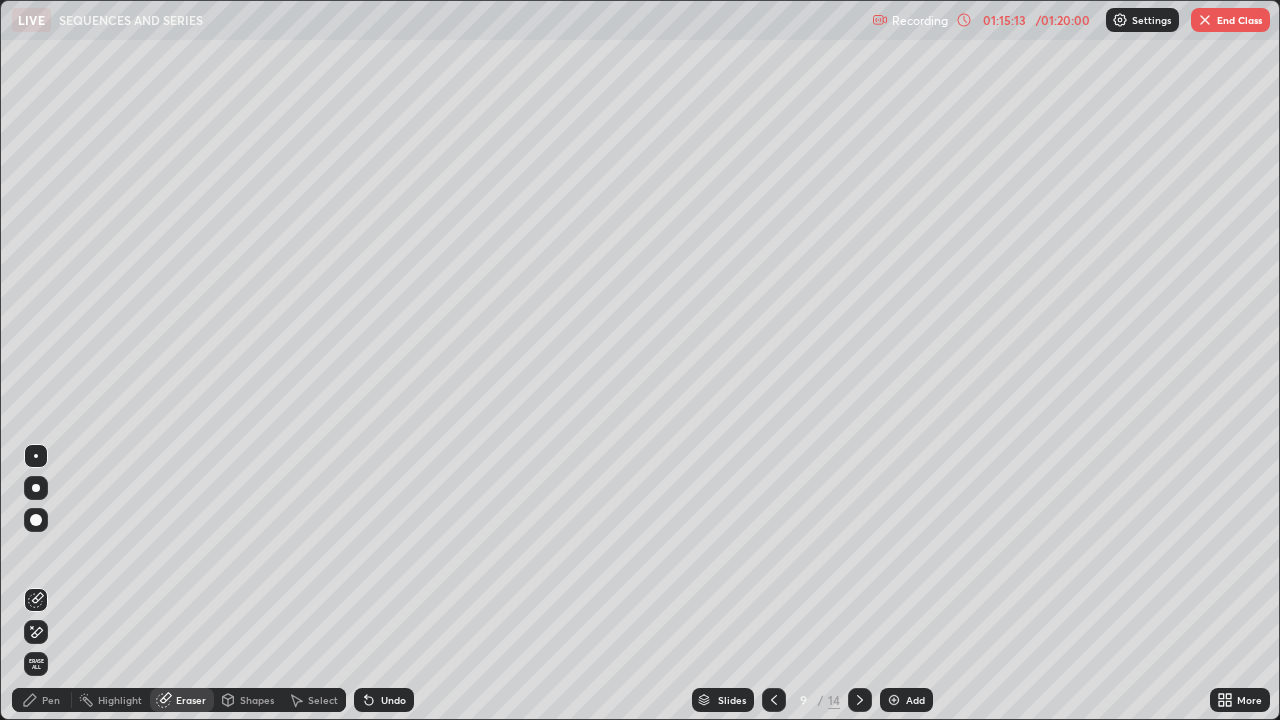 click on "Pen" at bounding box center [51, 700] 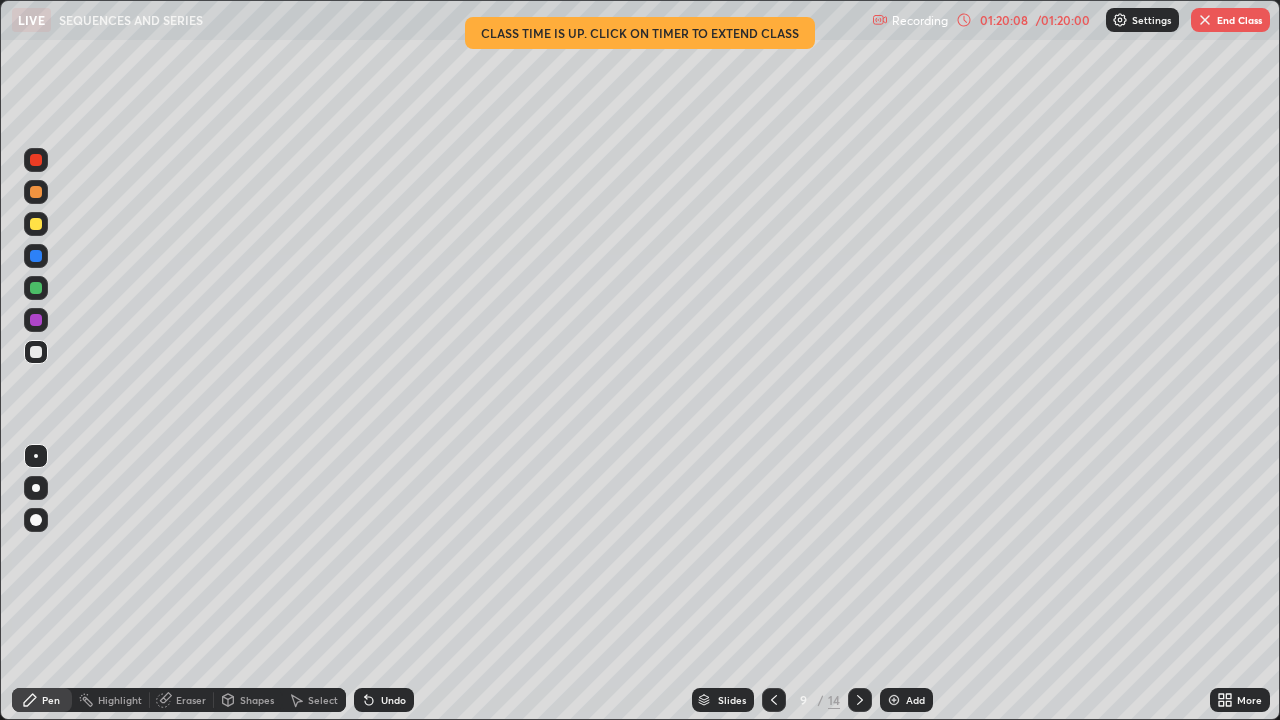 click on "Add" at bounding box center [906, 700] 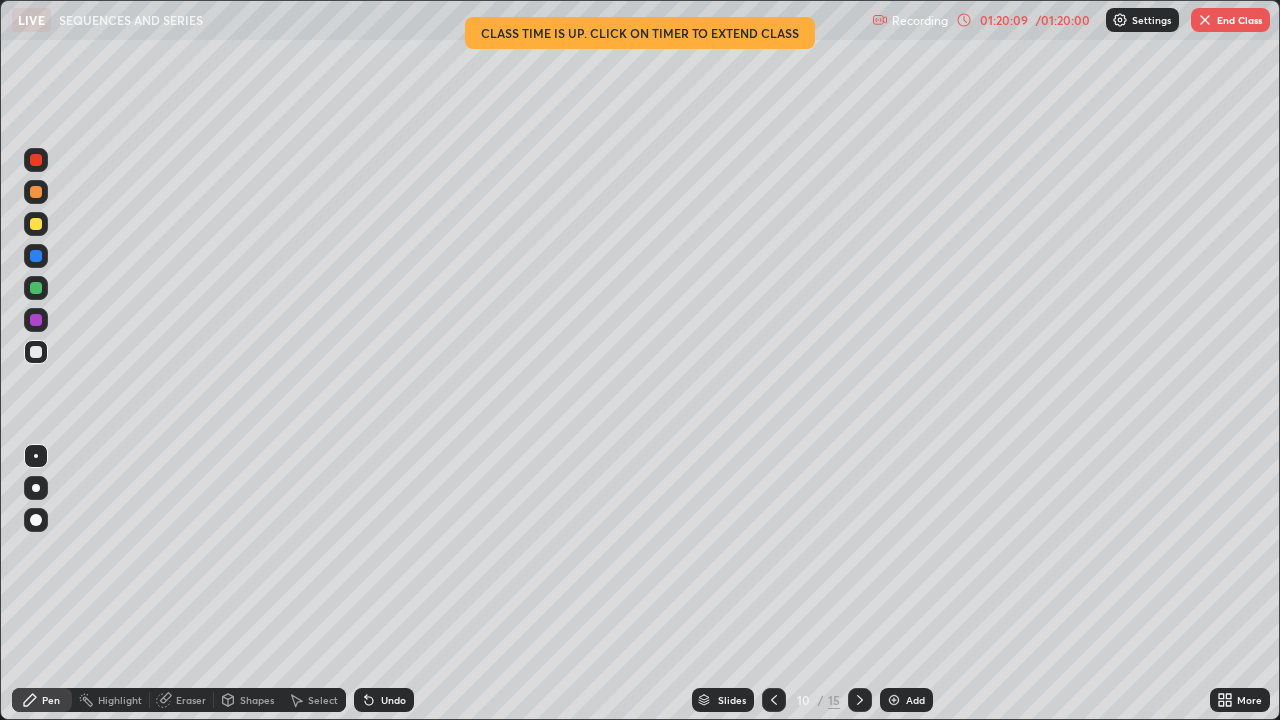 click on "End Class" at bounding box center (1230, 20) 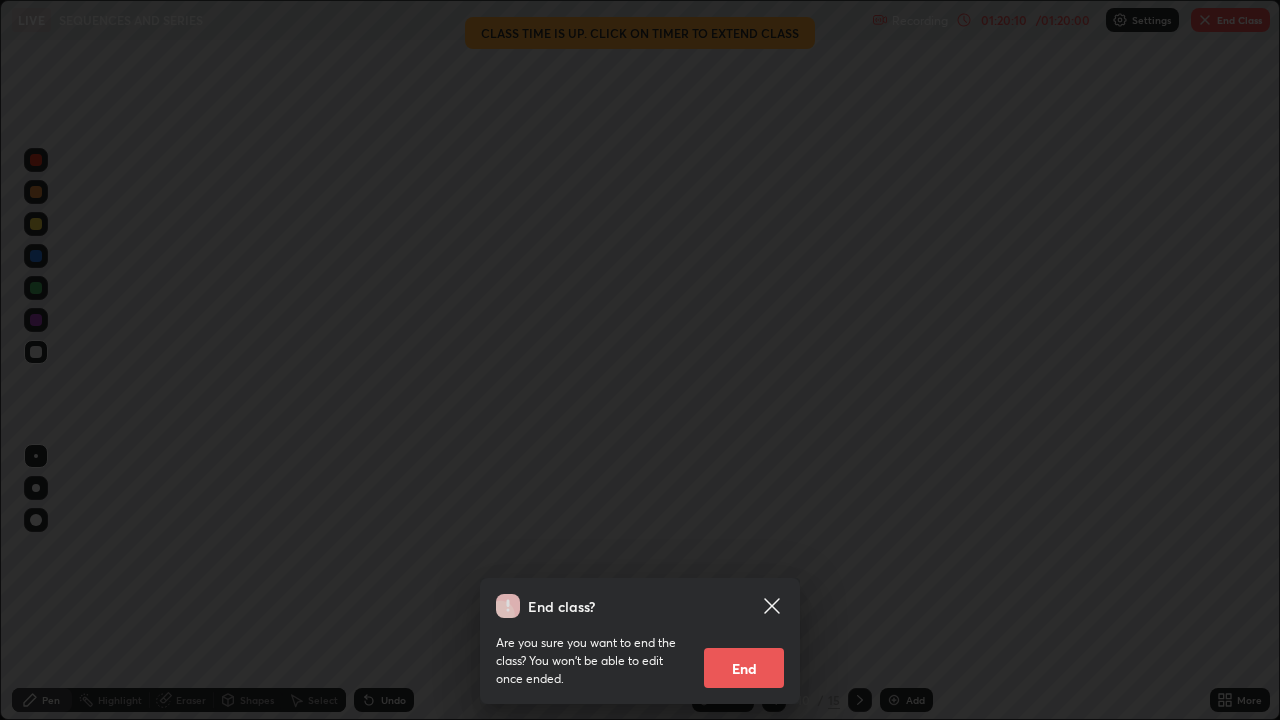 click on "End" at bounding box center [744, 668] 